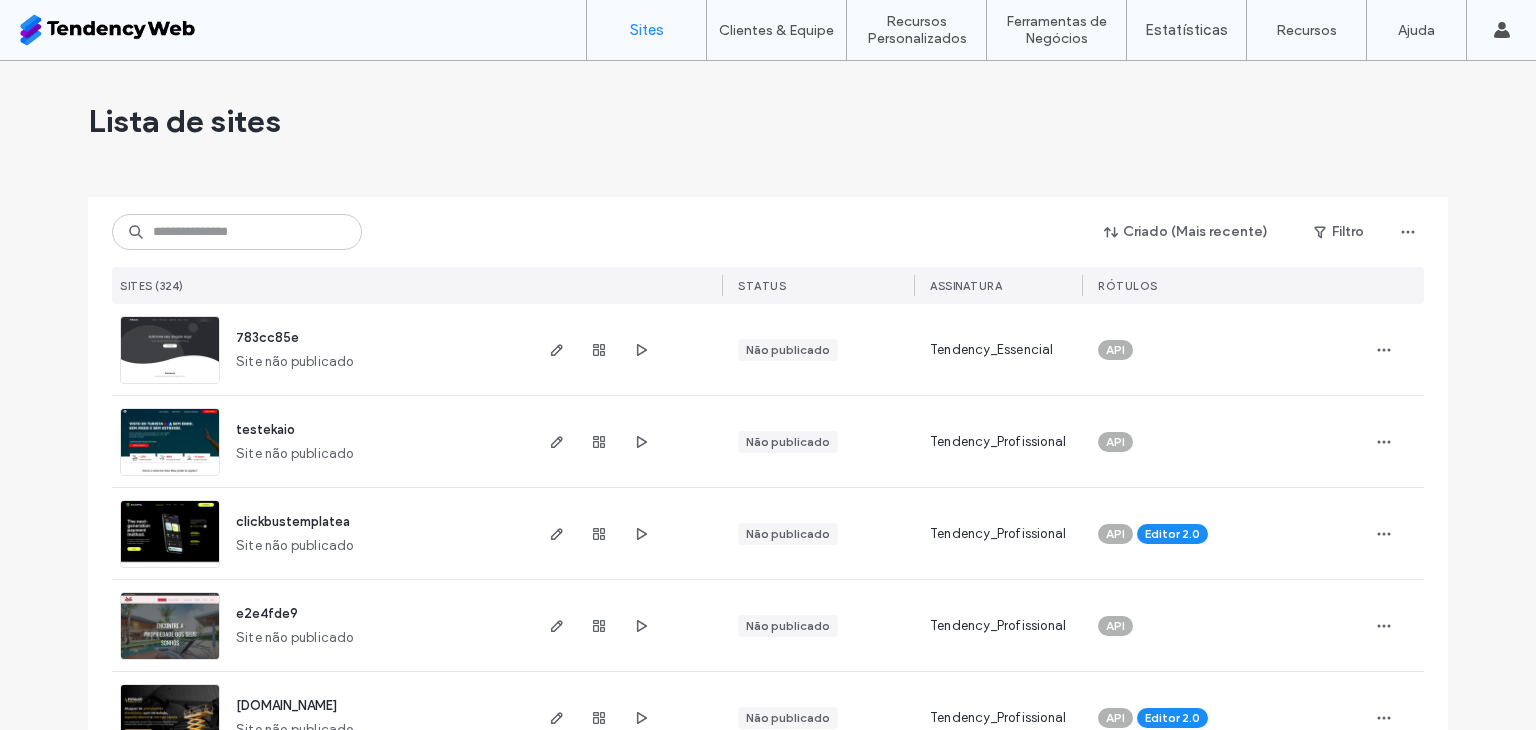 scroll, scrollTop: 0, scrollLeft: 0, axis: both 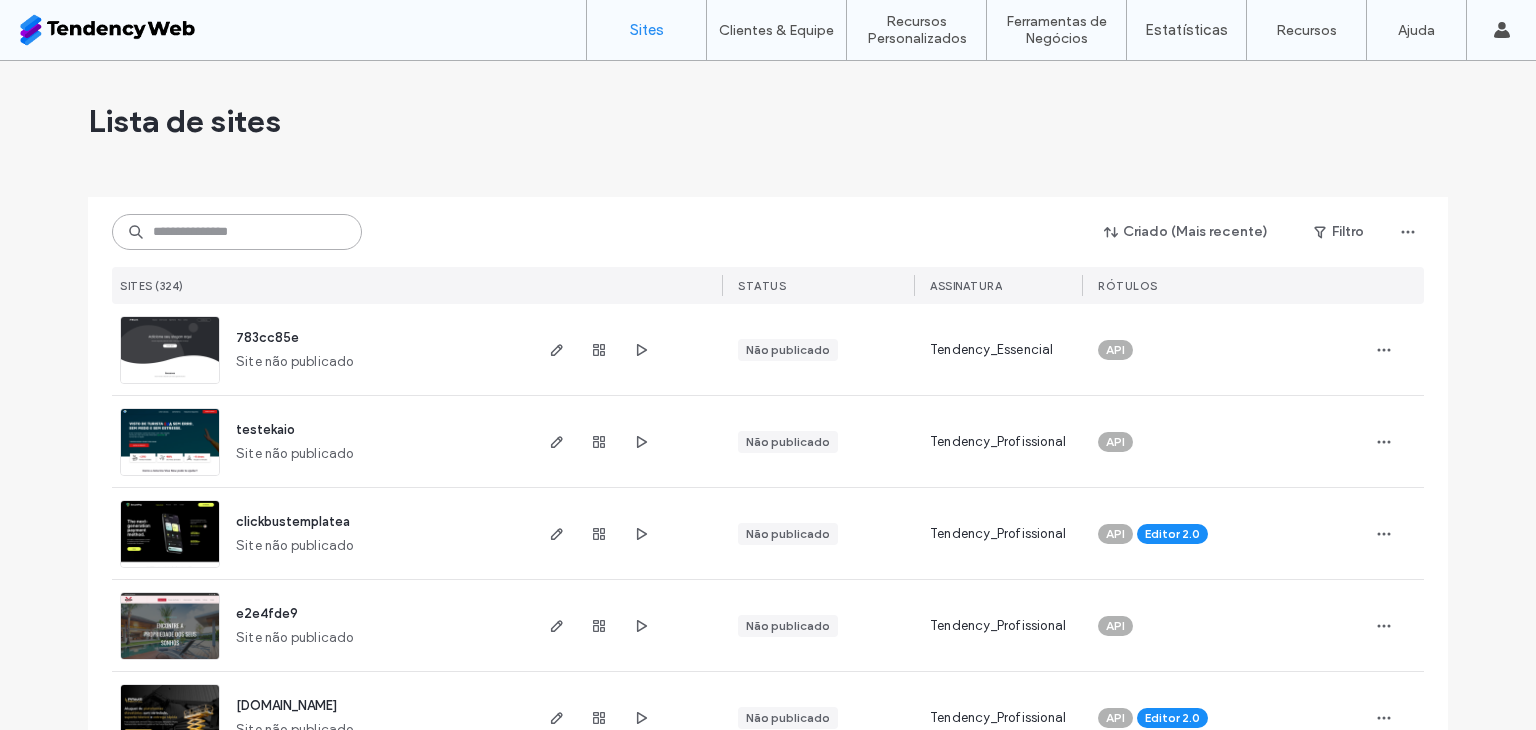 click at bounding box center (237, 232) 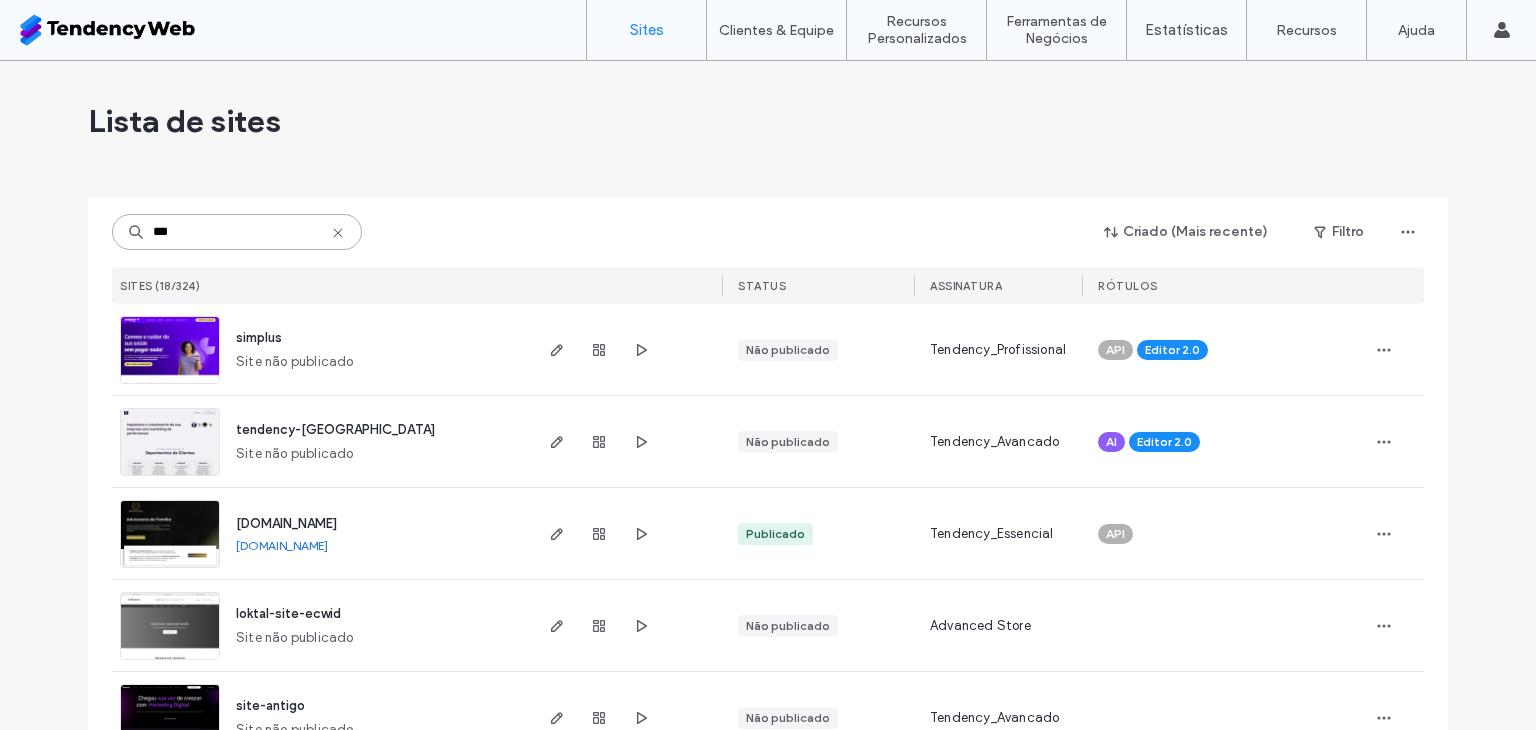 type on "***" 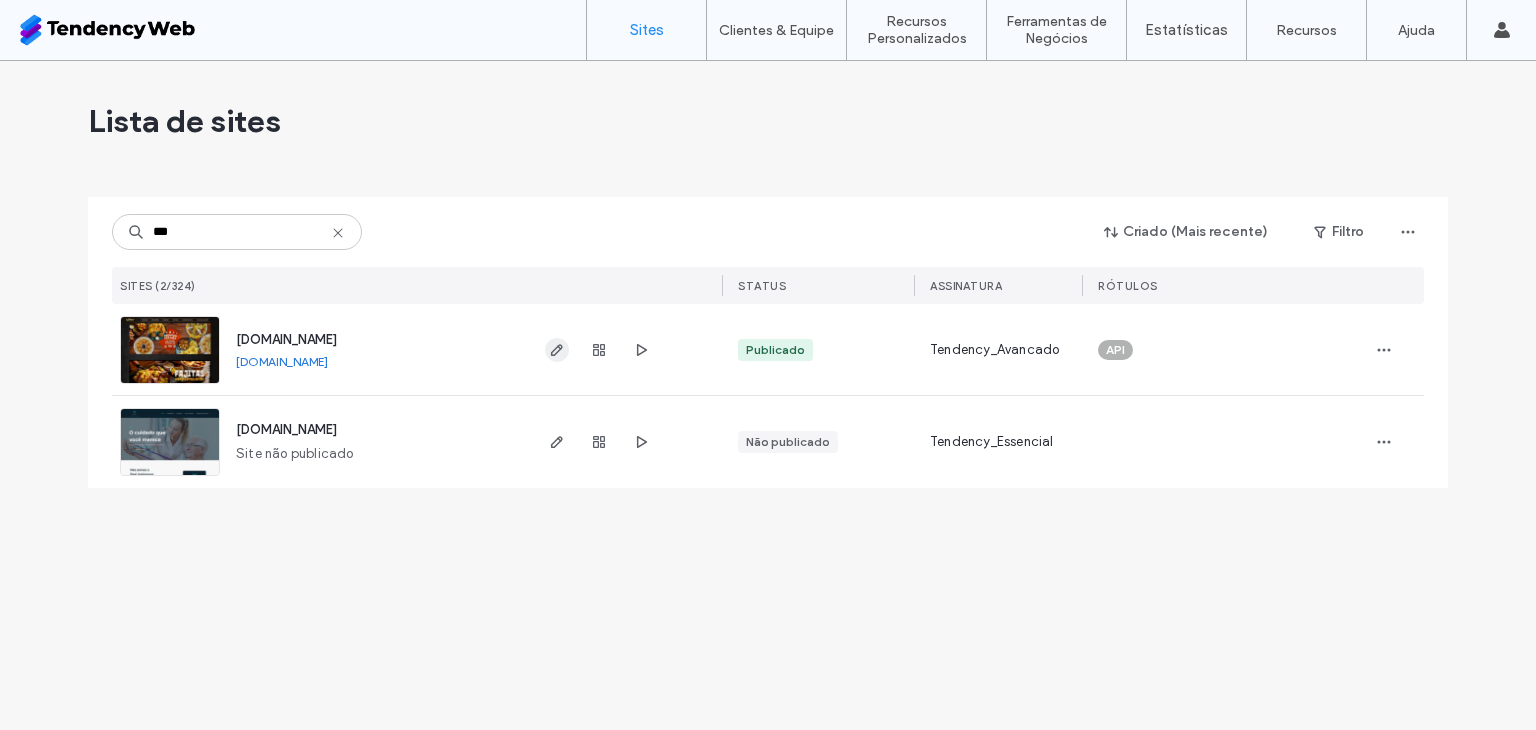 click 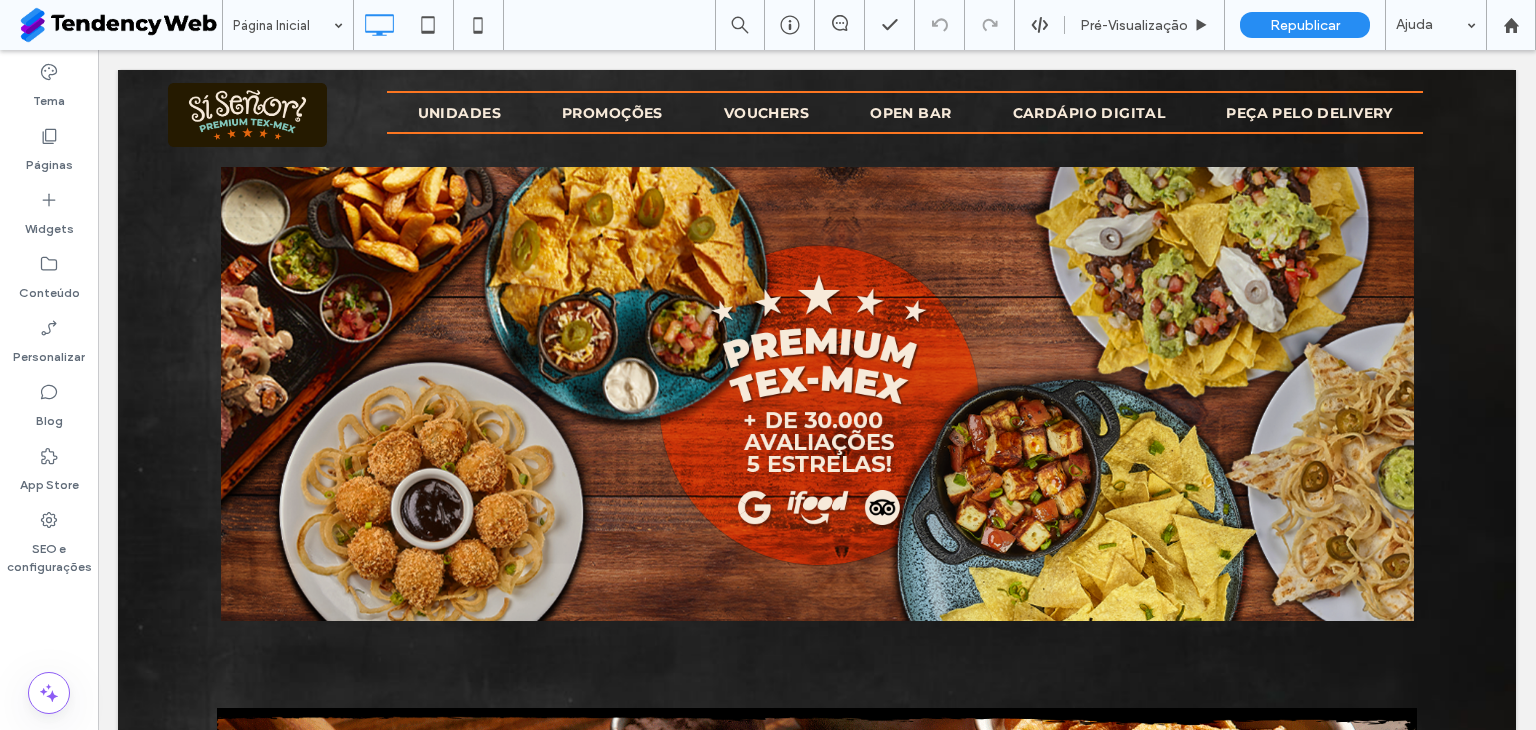 scroll, scrollTop: 0, scrollLeft: 0, axis: both 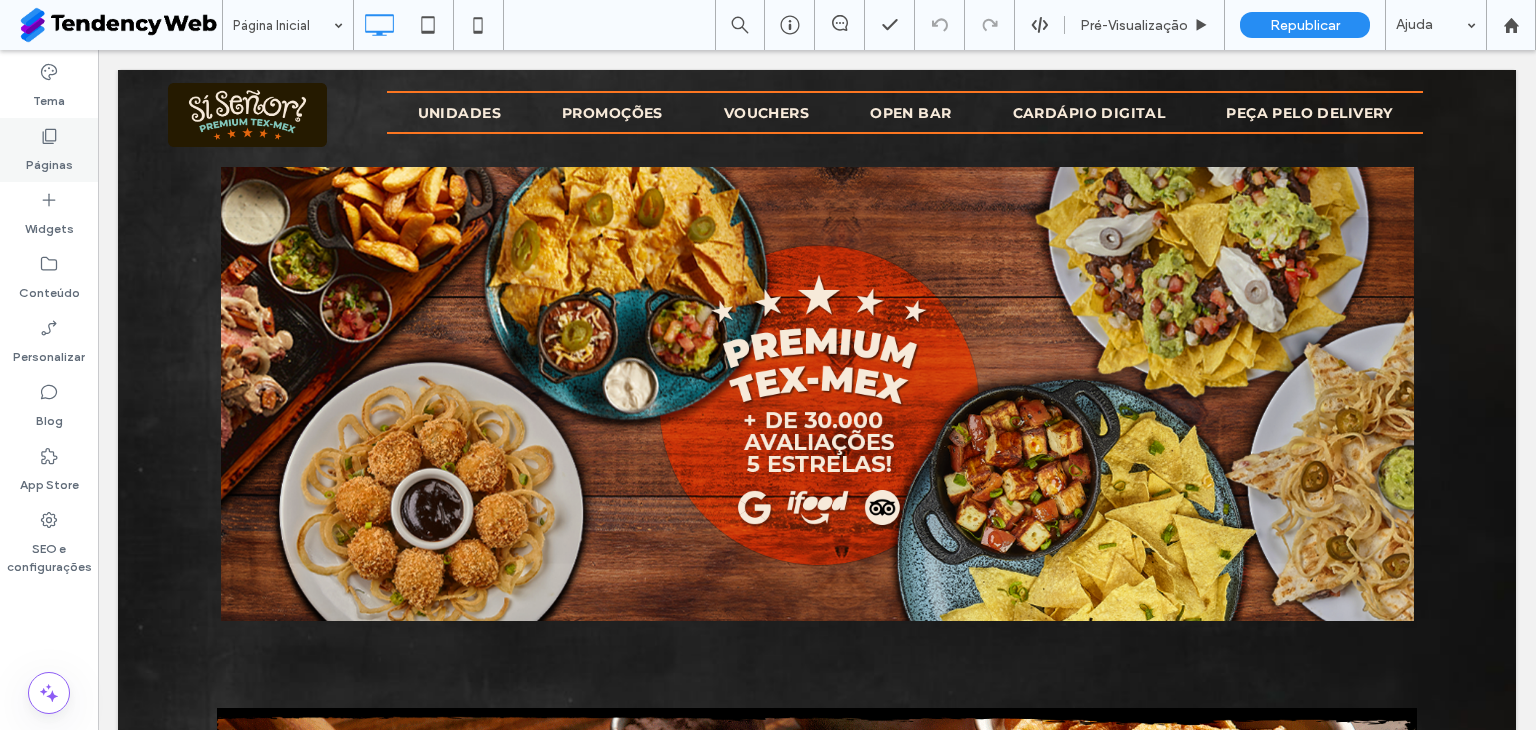 click on "Páginas" at bounding box center [49, 160] 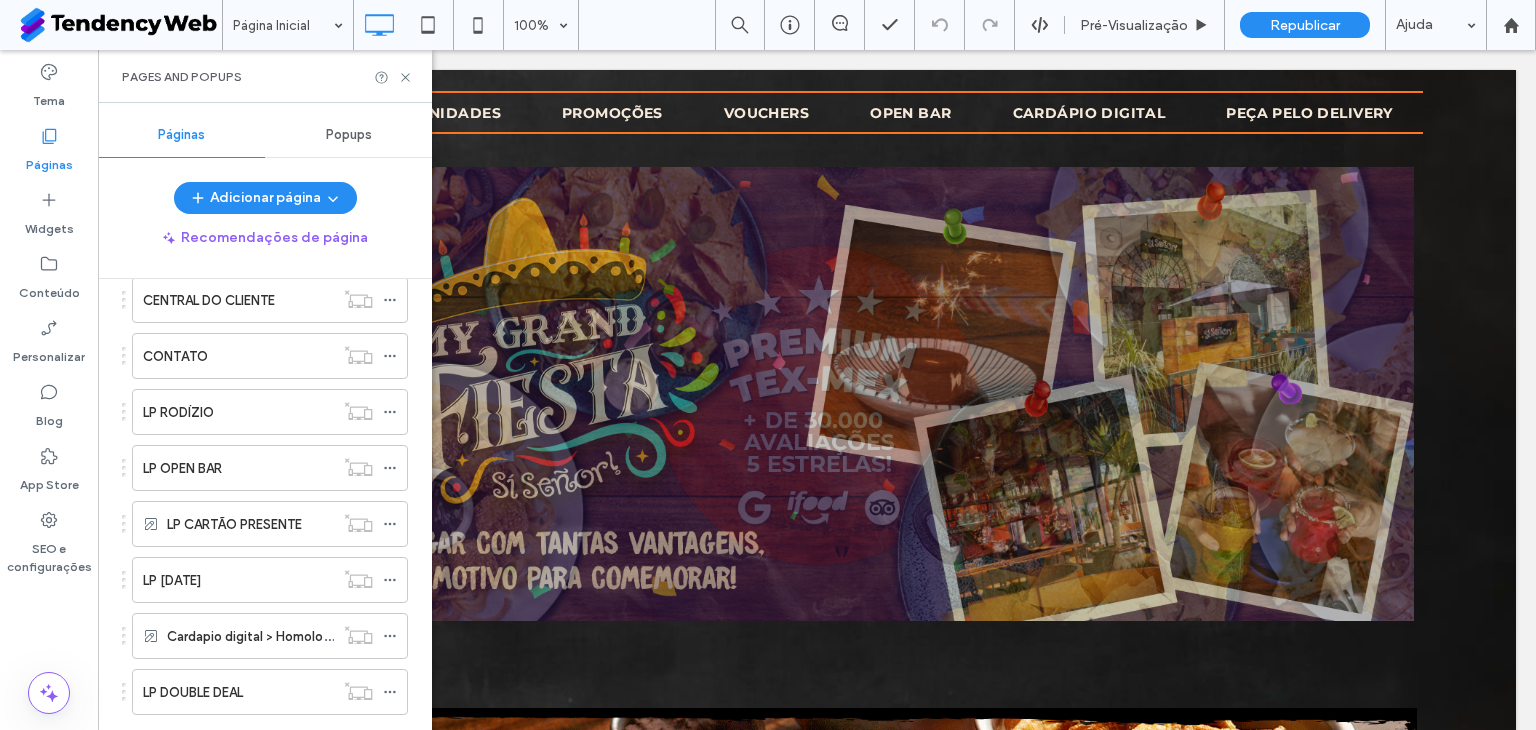 scroll, scrollTop: 752, scrollLeft: 0, axis: vertical 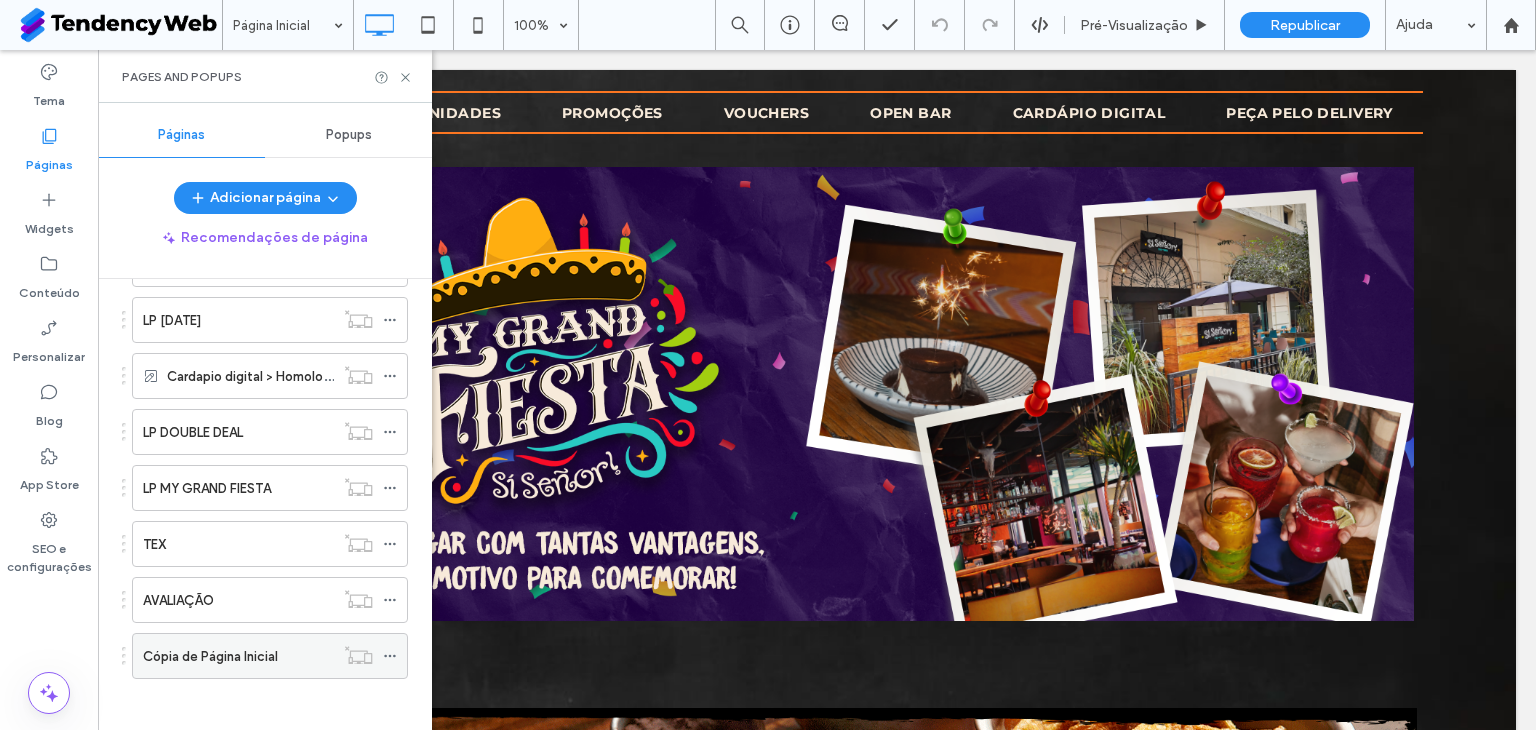 click on "Cópia de Página Inicial" at bounding box center (210, 656) 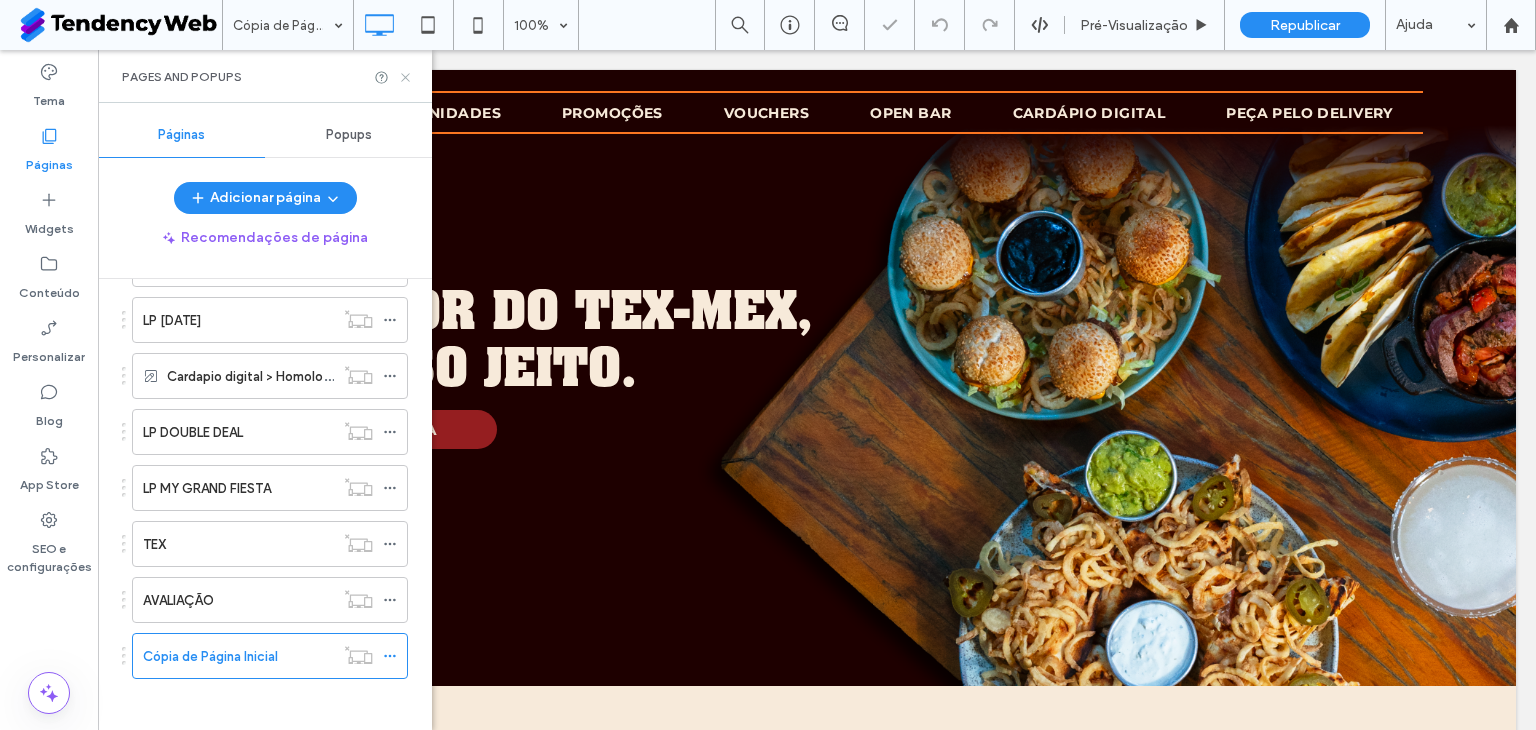 scroll, scrollTop: 0, scrollLeft: 0, axis: both 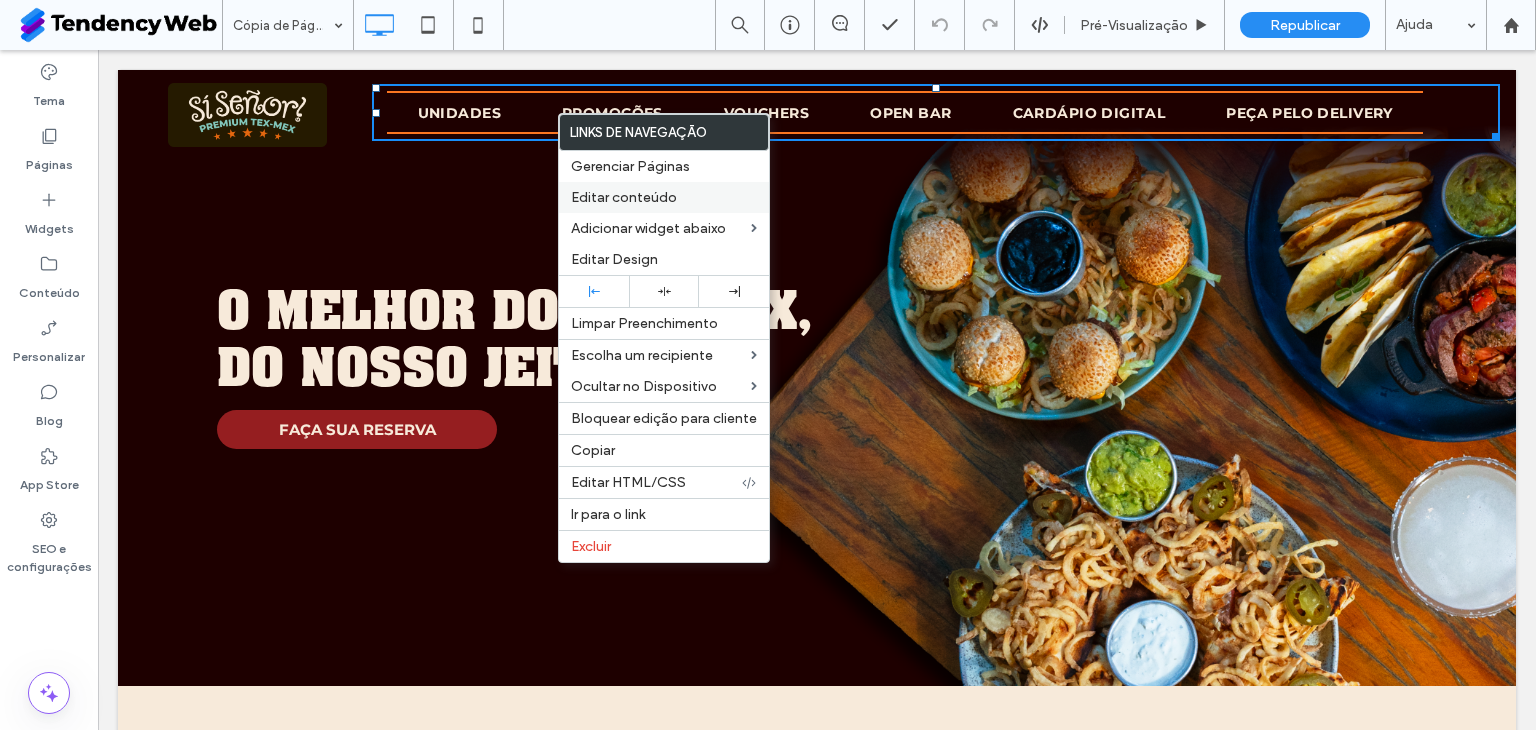 click on "Editar conteúdo" at bounding box center [624, 197] 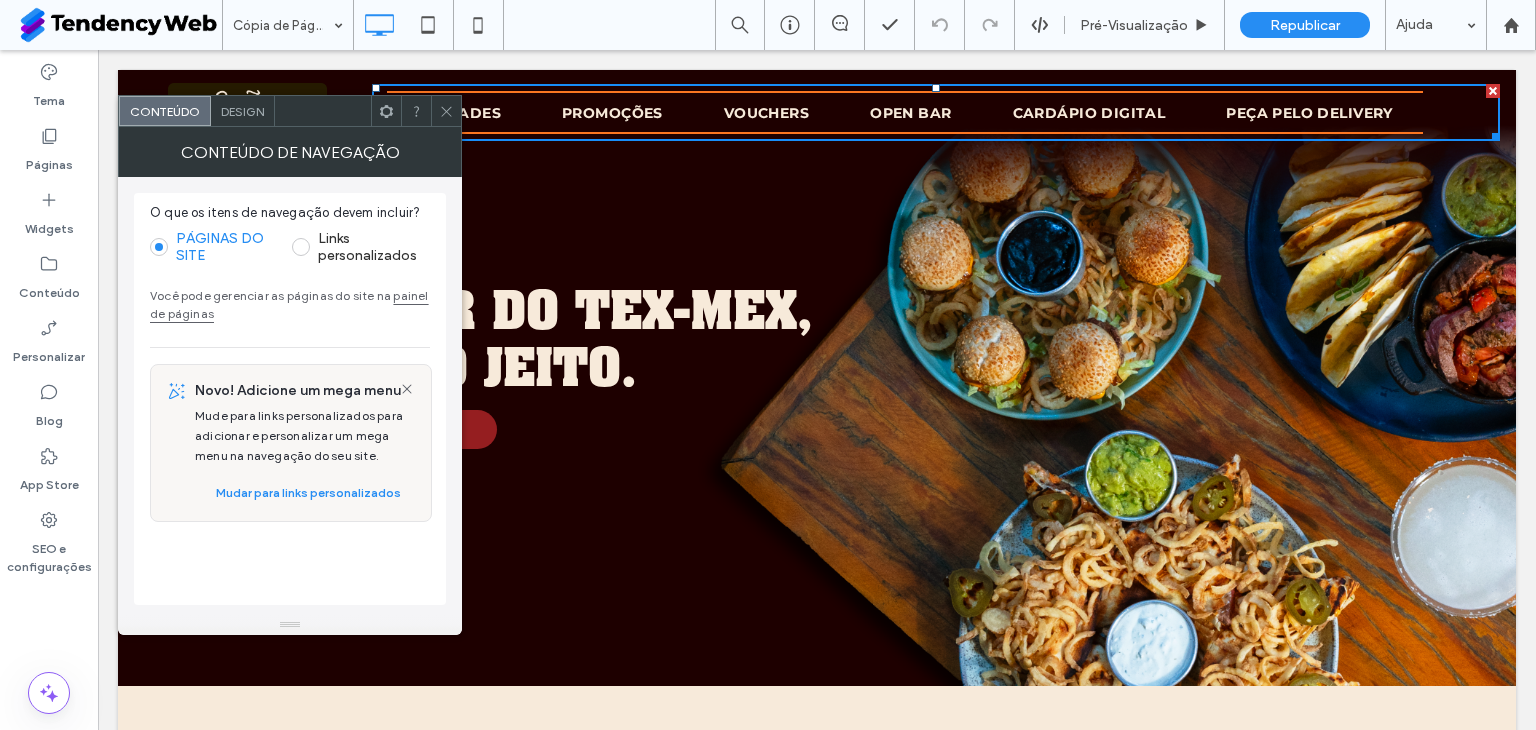 click on "Design" at bounding box center (243, 111) 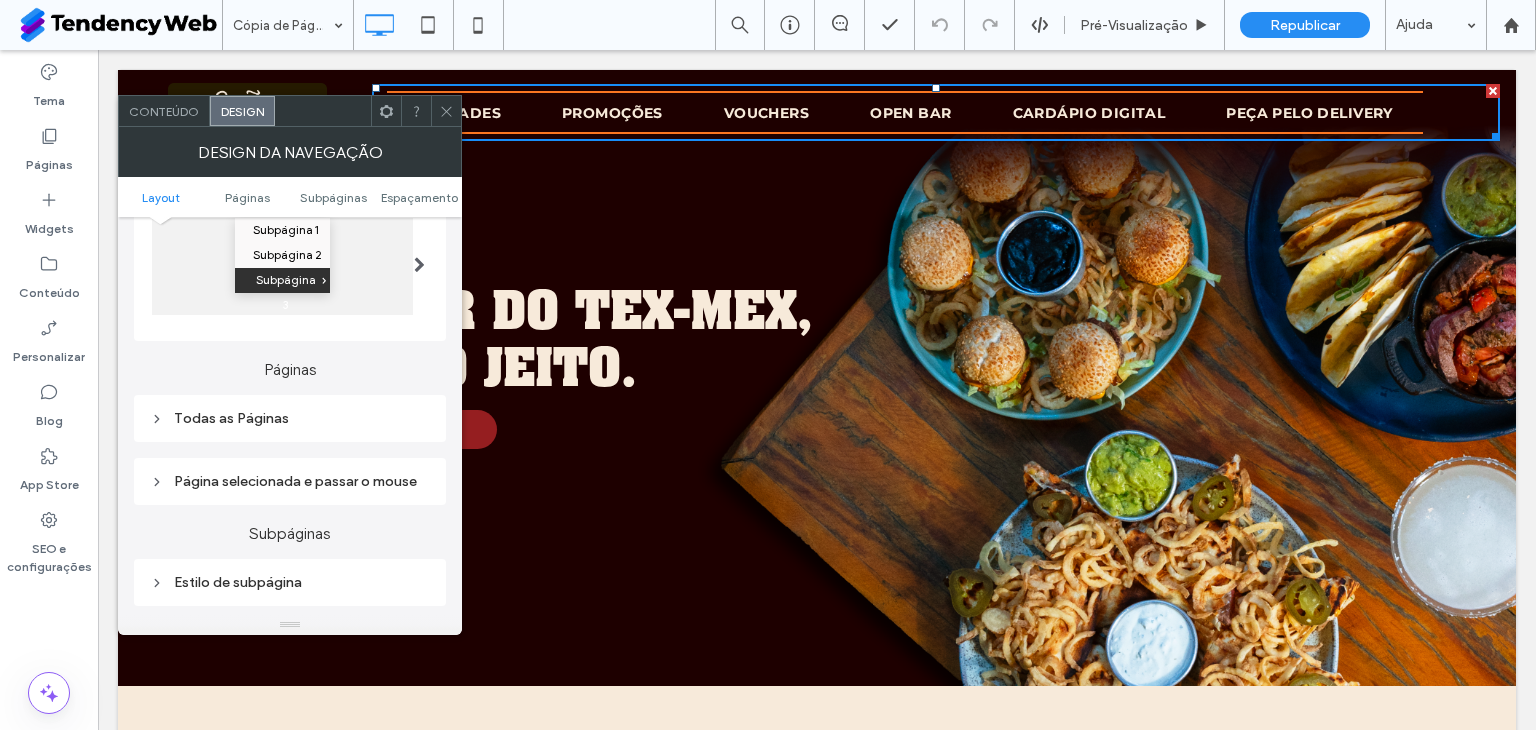 scroll, scrollTop: 500, scrollLeft: 0, axis: vertical 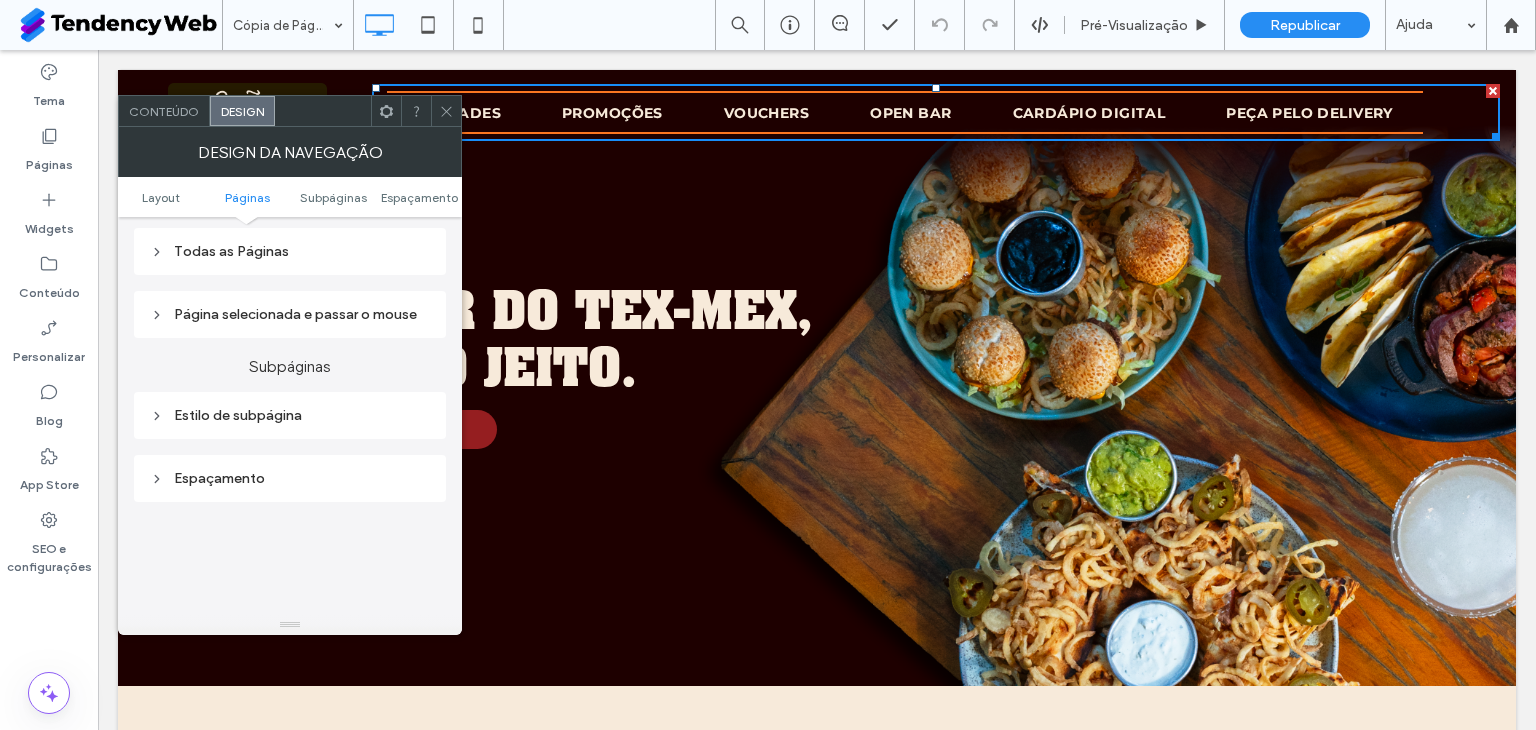 click on "Todas as Páginas" at bounding box center [290, 251] 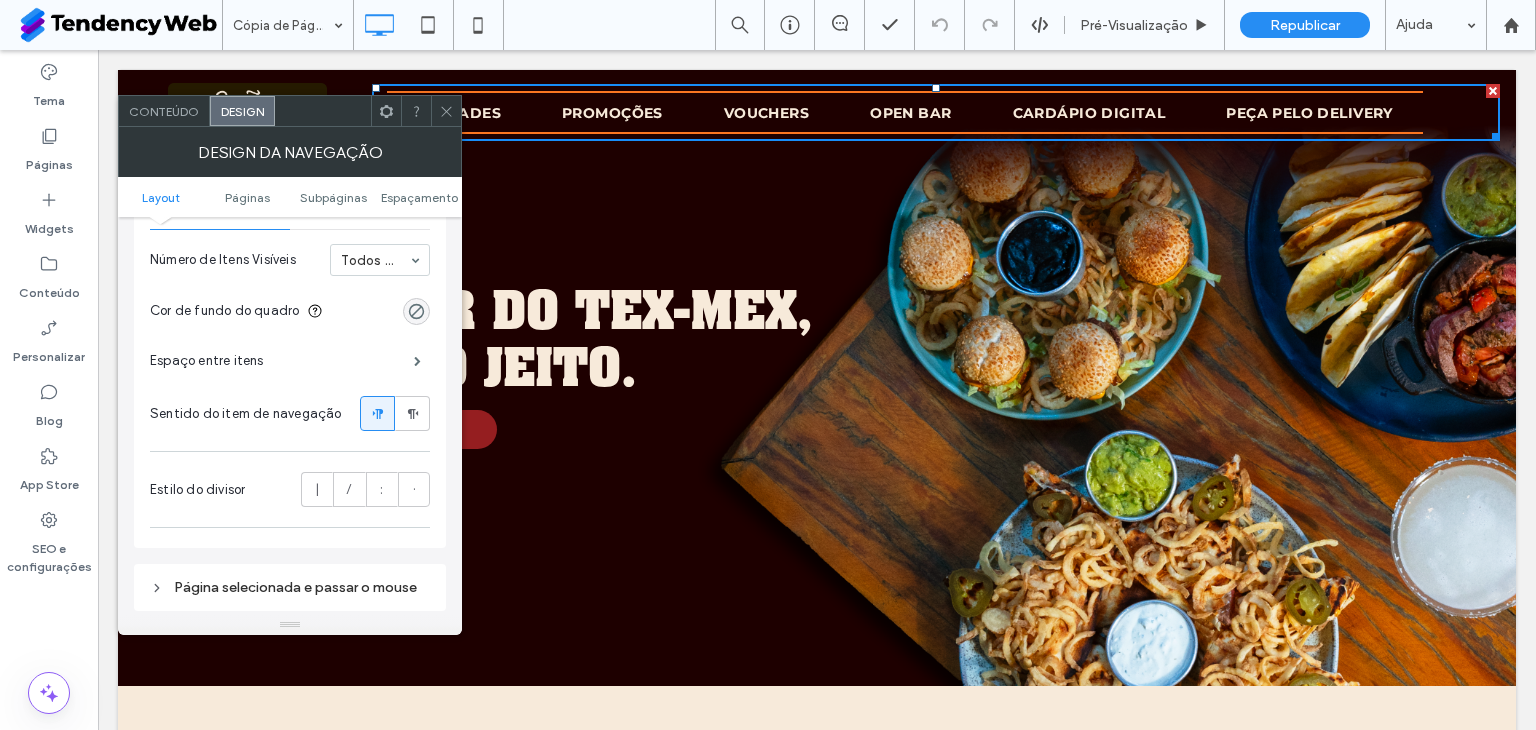 scroll, scrollTop: 833, scrollLeft: 0, axis: vertical 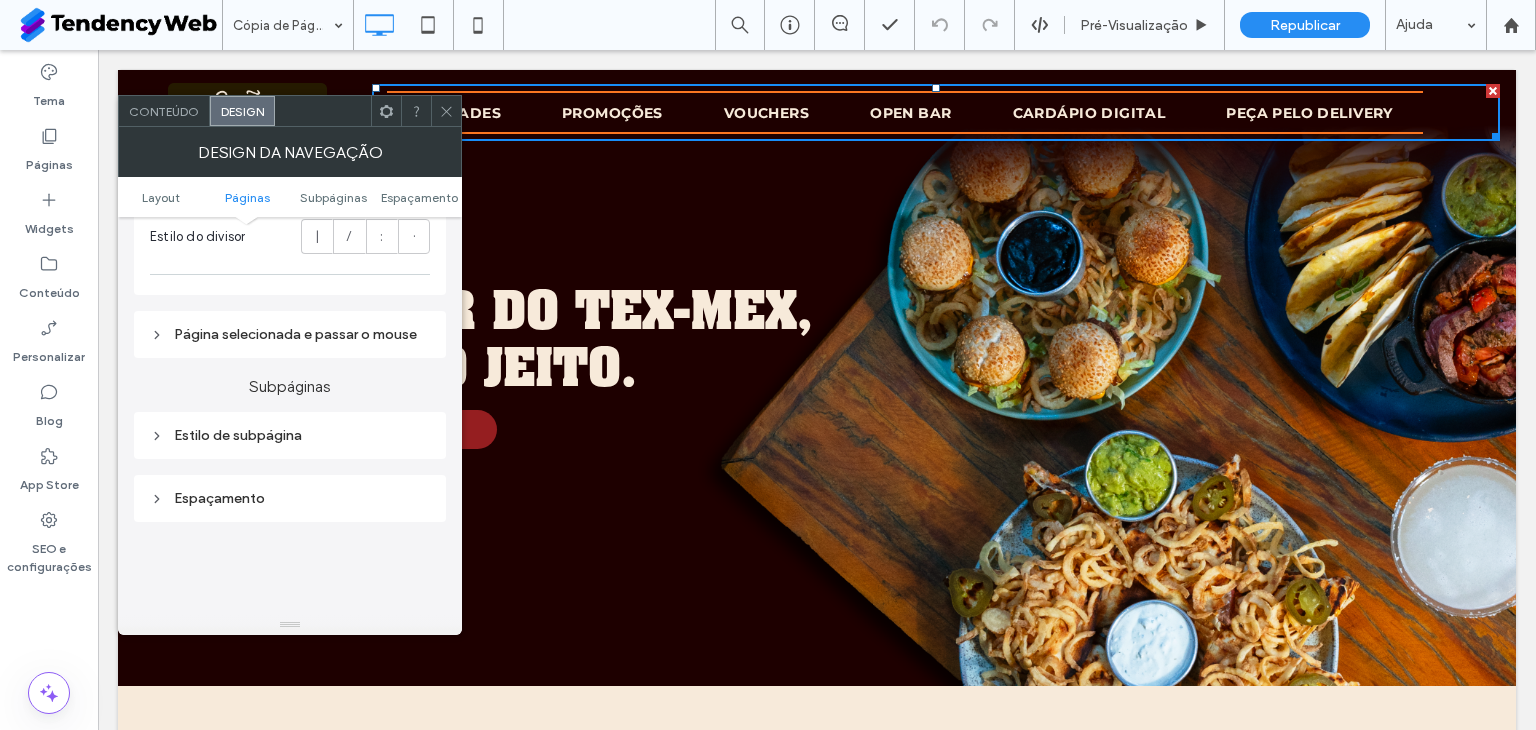 click 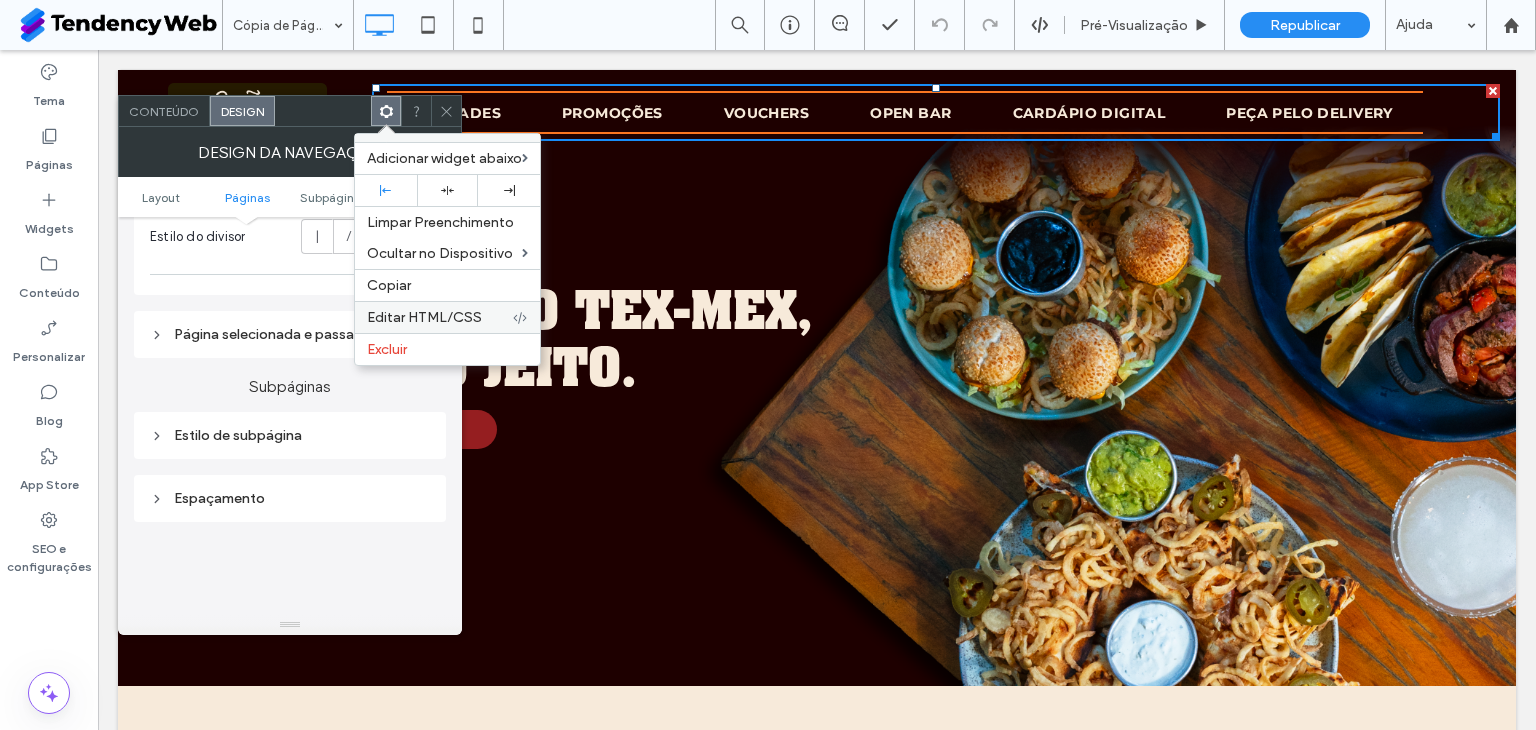 click on "Editar HTML/CSS" at bounding box center [439, 317] 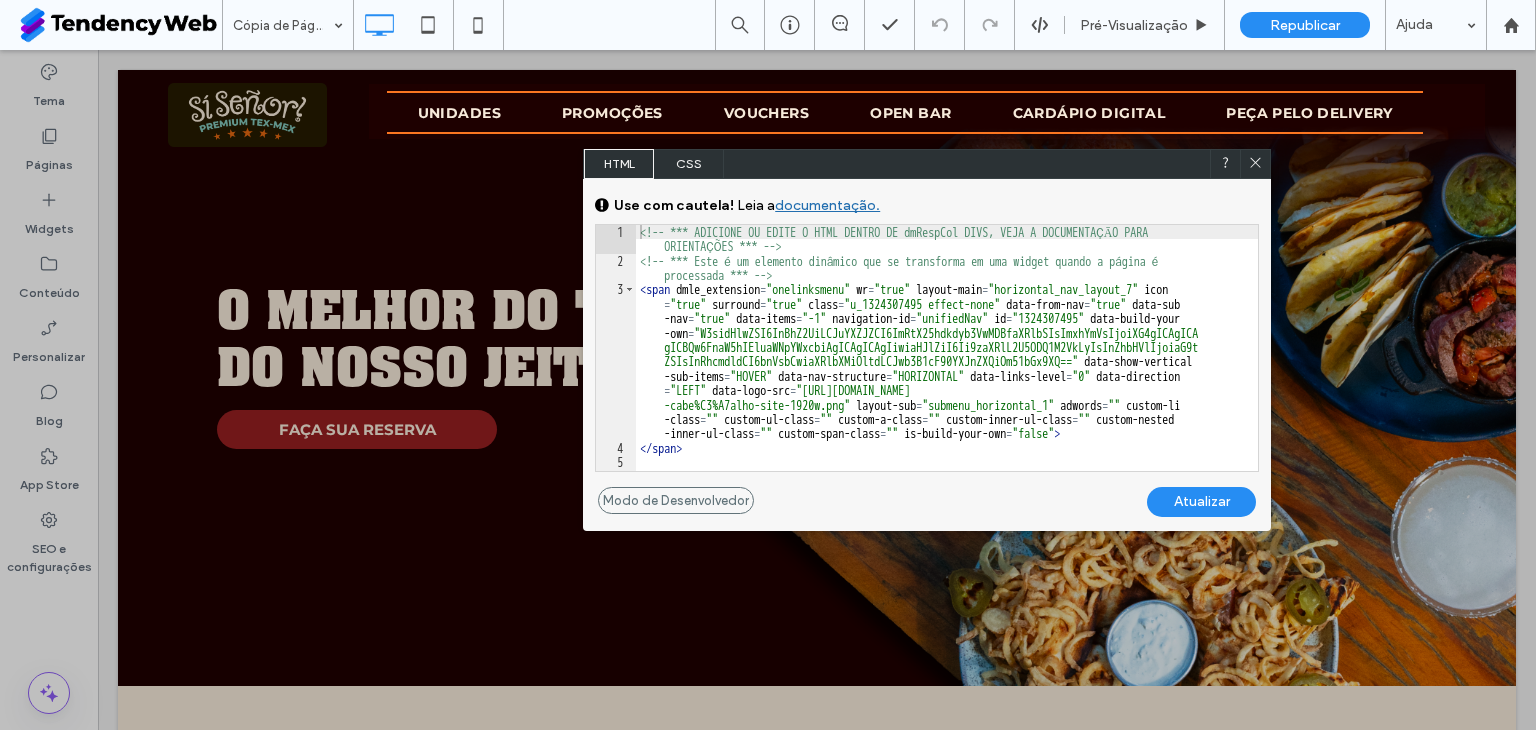 click on "CSS" at bounding box center (689, 164) 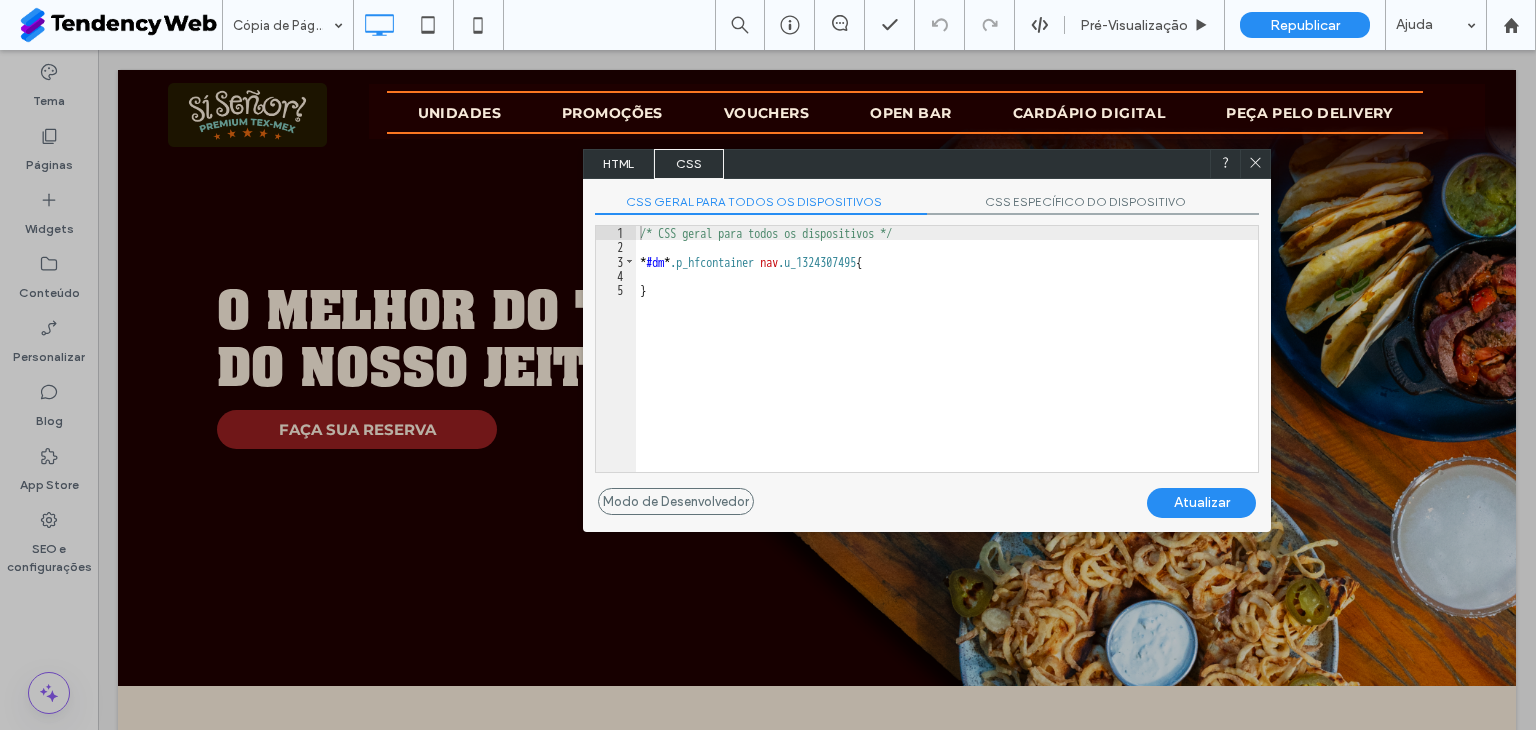 click on "HTML" at bounding box center [619, 164] 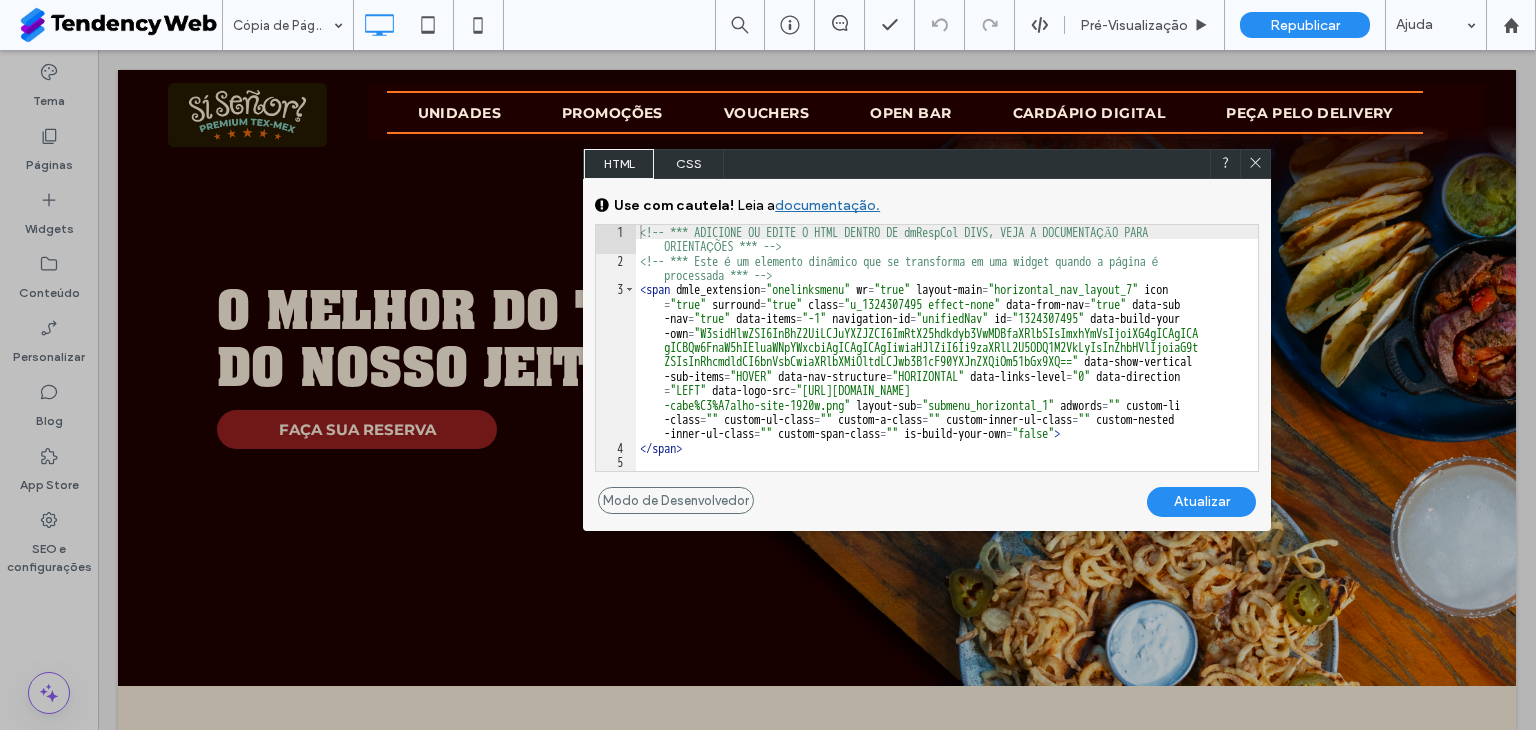 click at bounding box center [1255, 164] 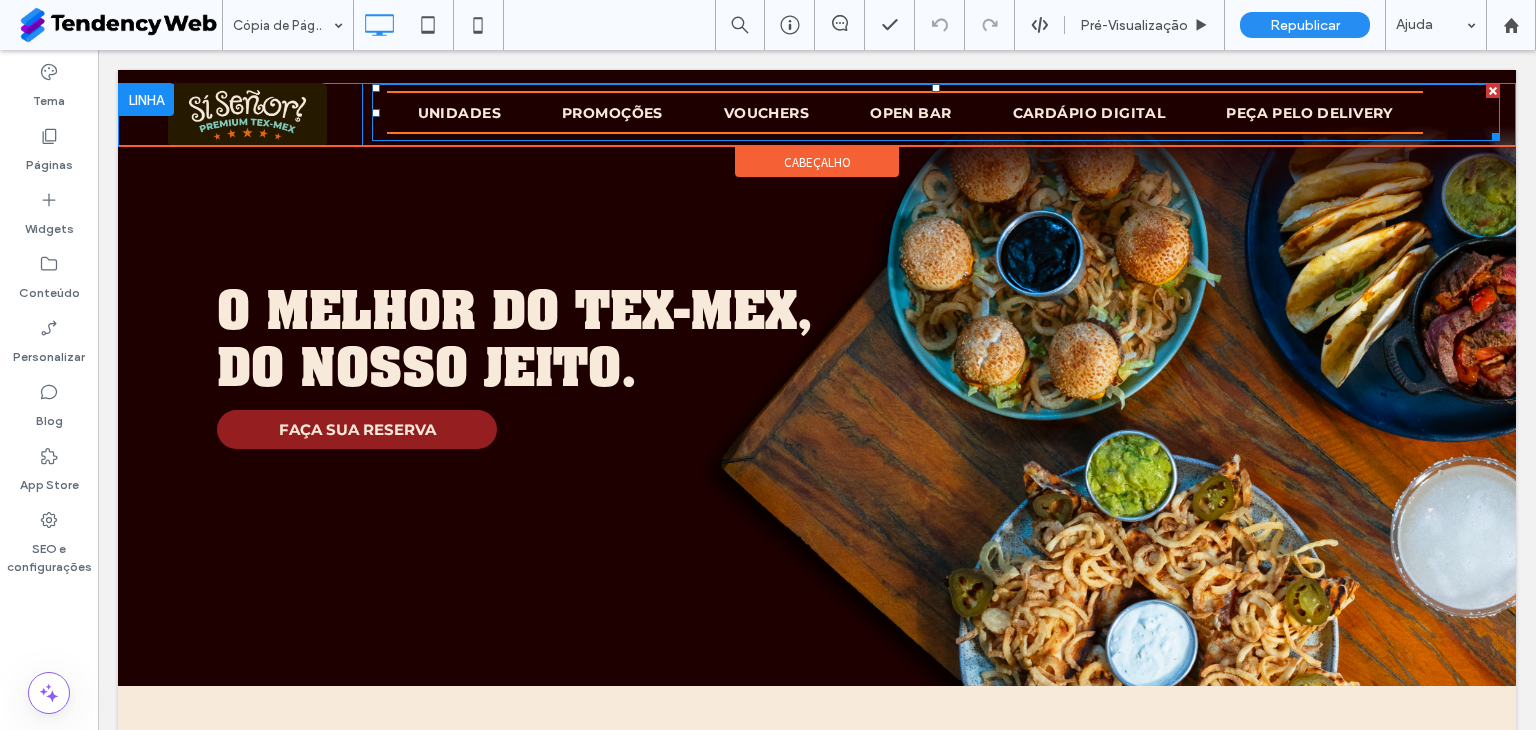 click on "CARDÁPIO DIGITAL" at bounding box center (1089, 113) 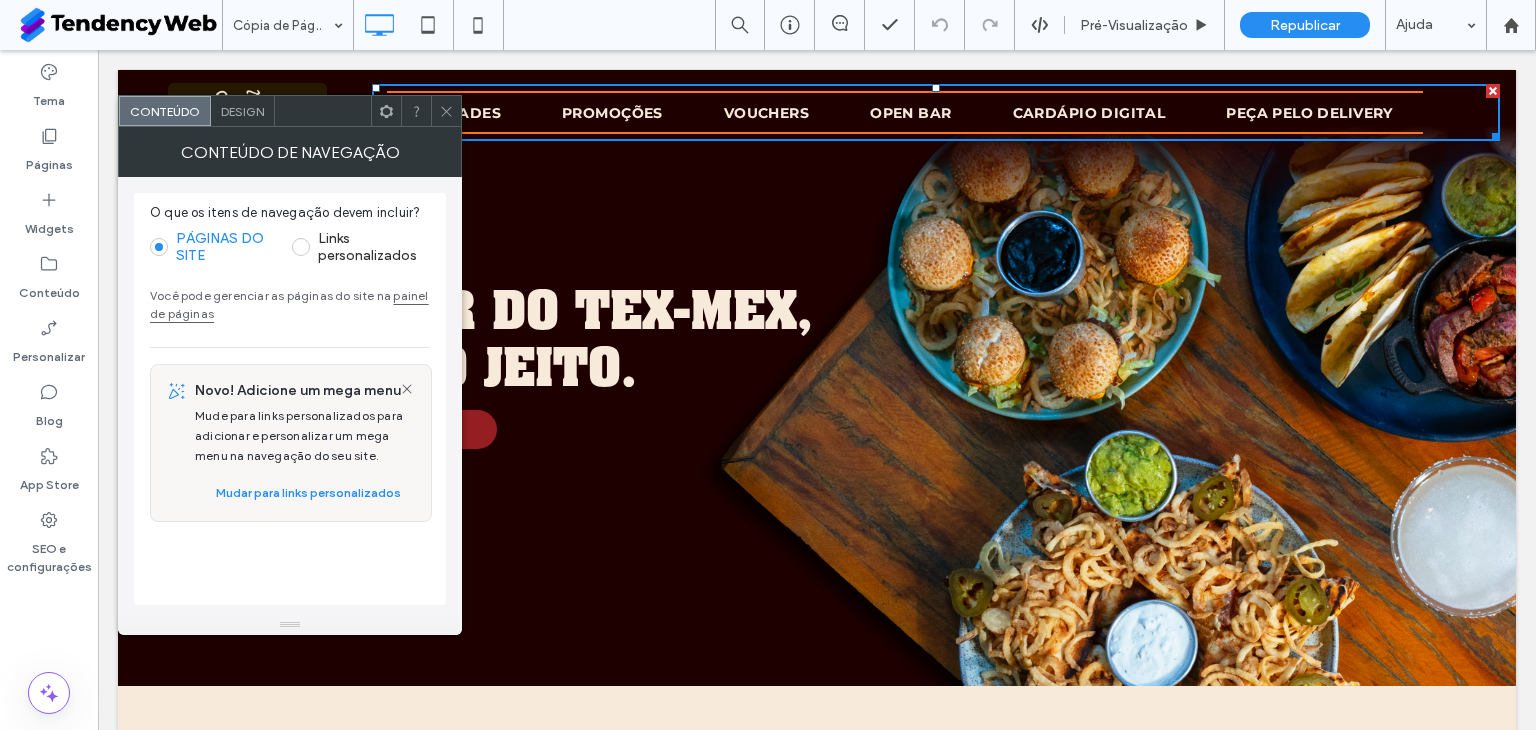click on "Design" at bounding box center [242, 111] 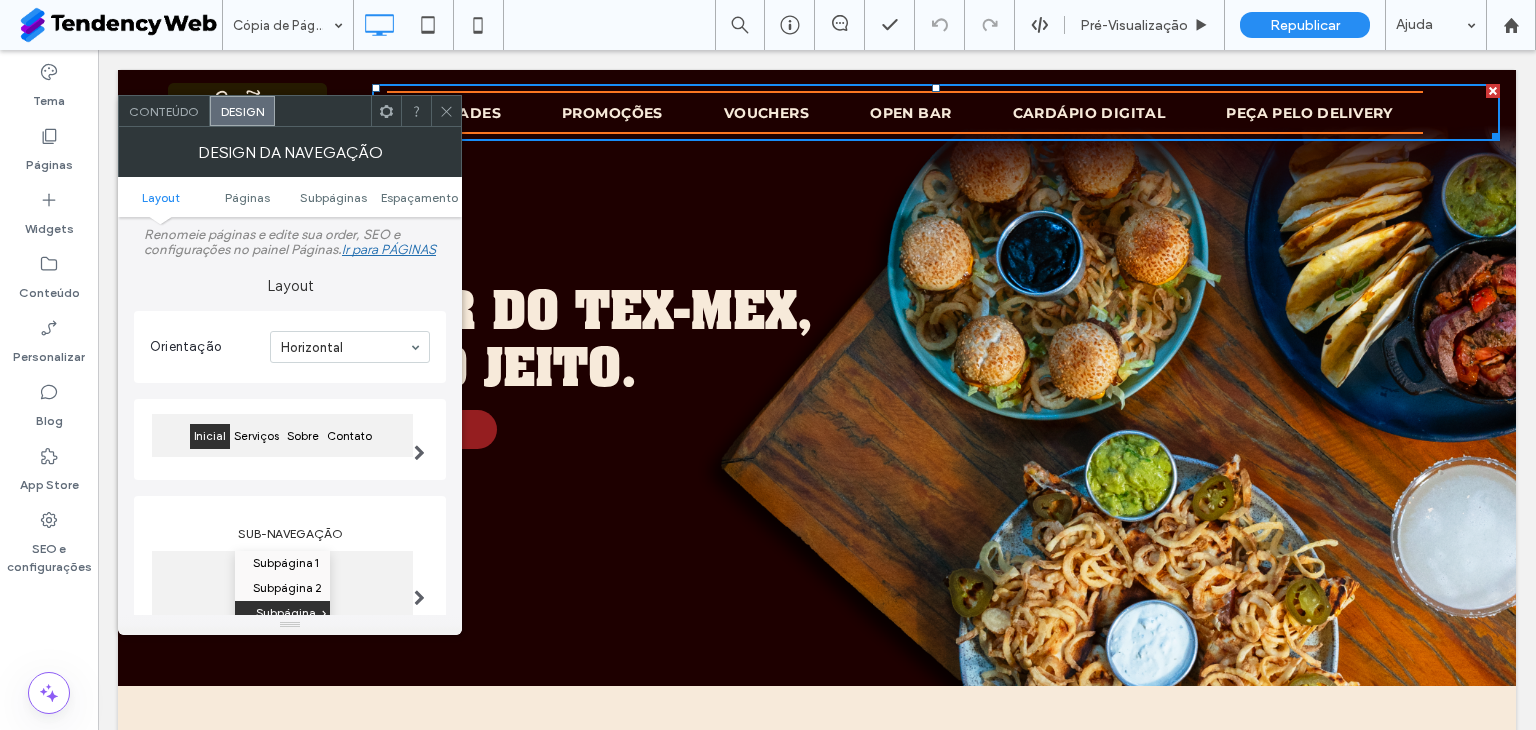 scroll, scrollTop: 166, scrollLeft: 0, axis: vertical 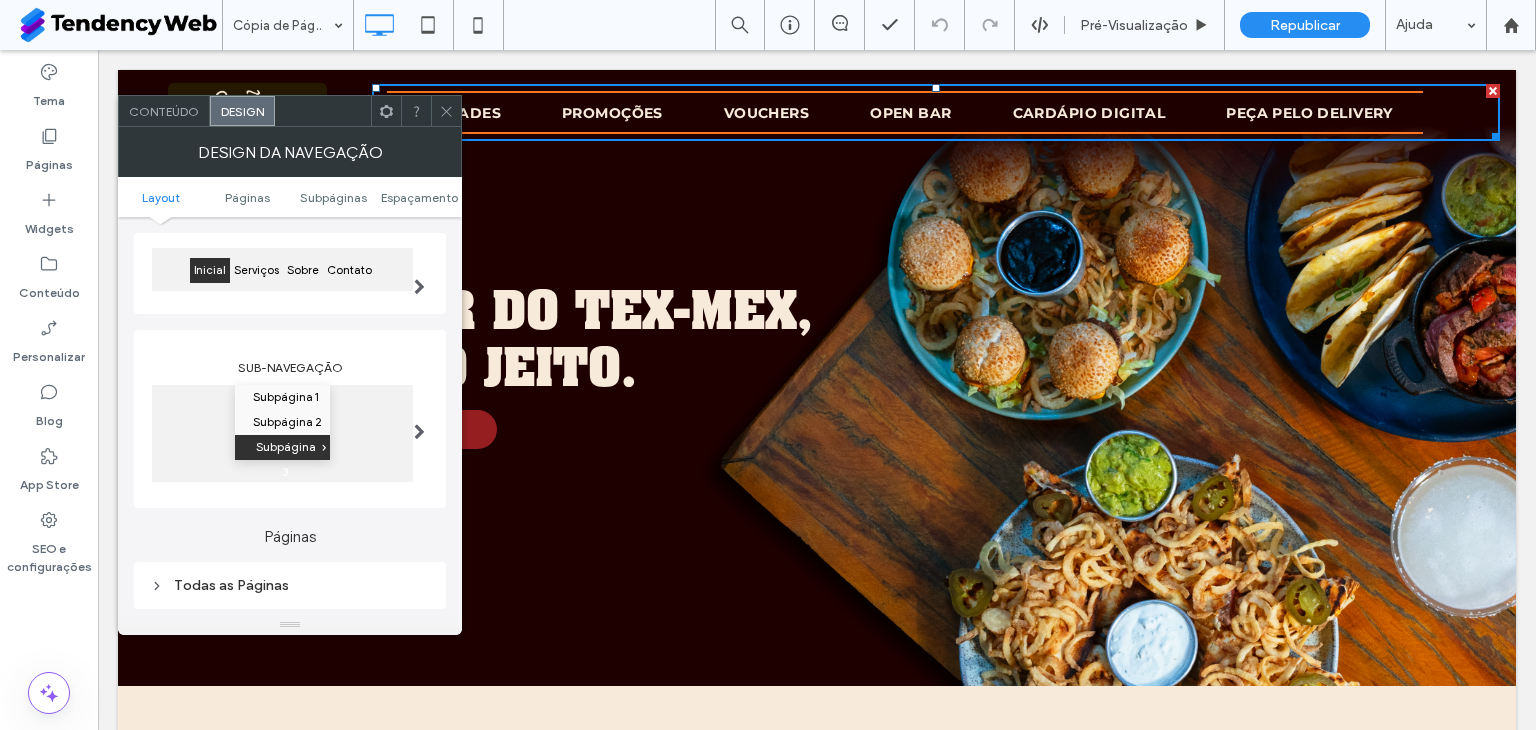 click at bounding box center [419, 273] 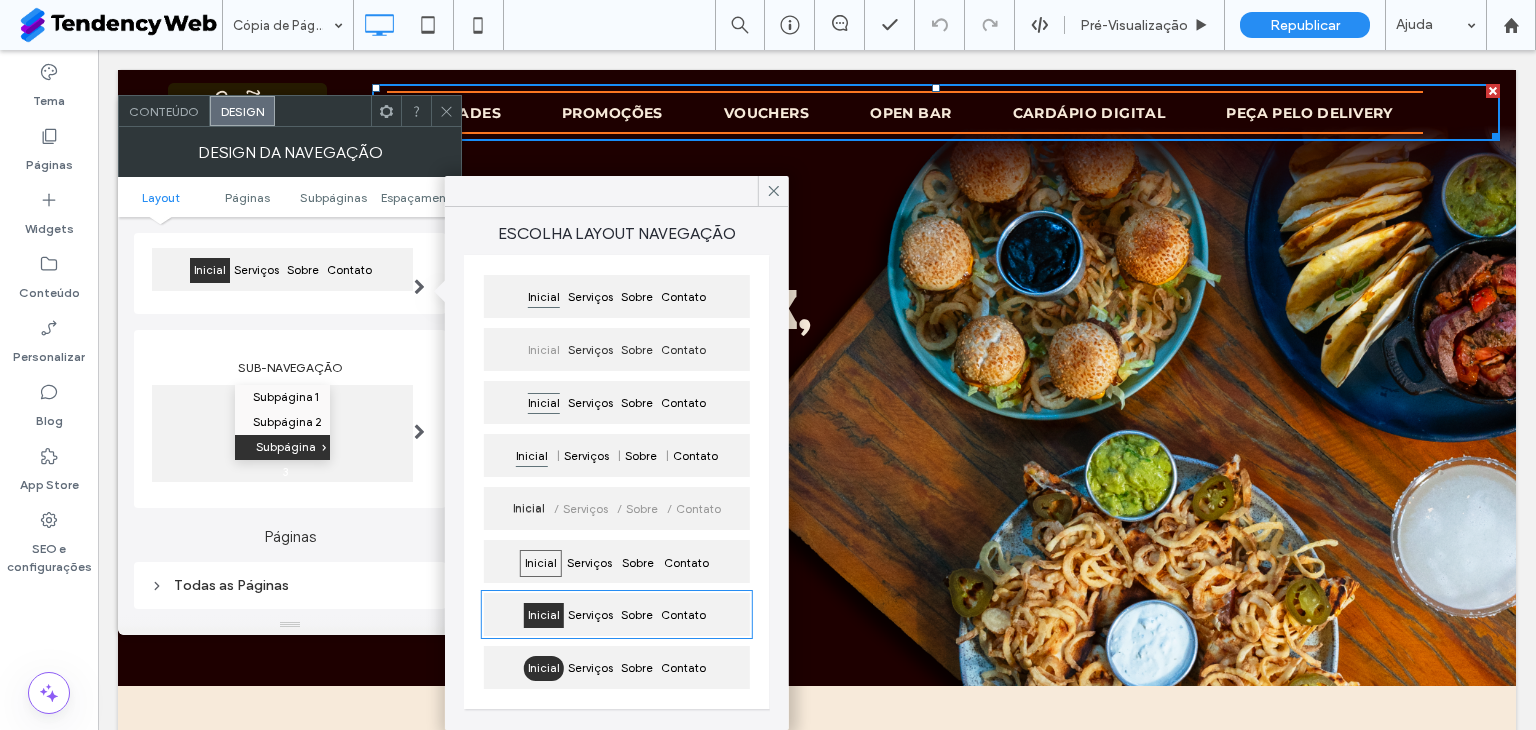 click on "Inicial" at bounding box center (544, 301) 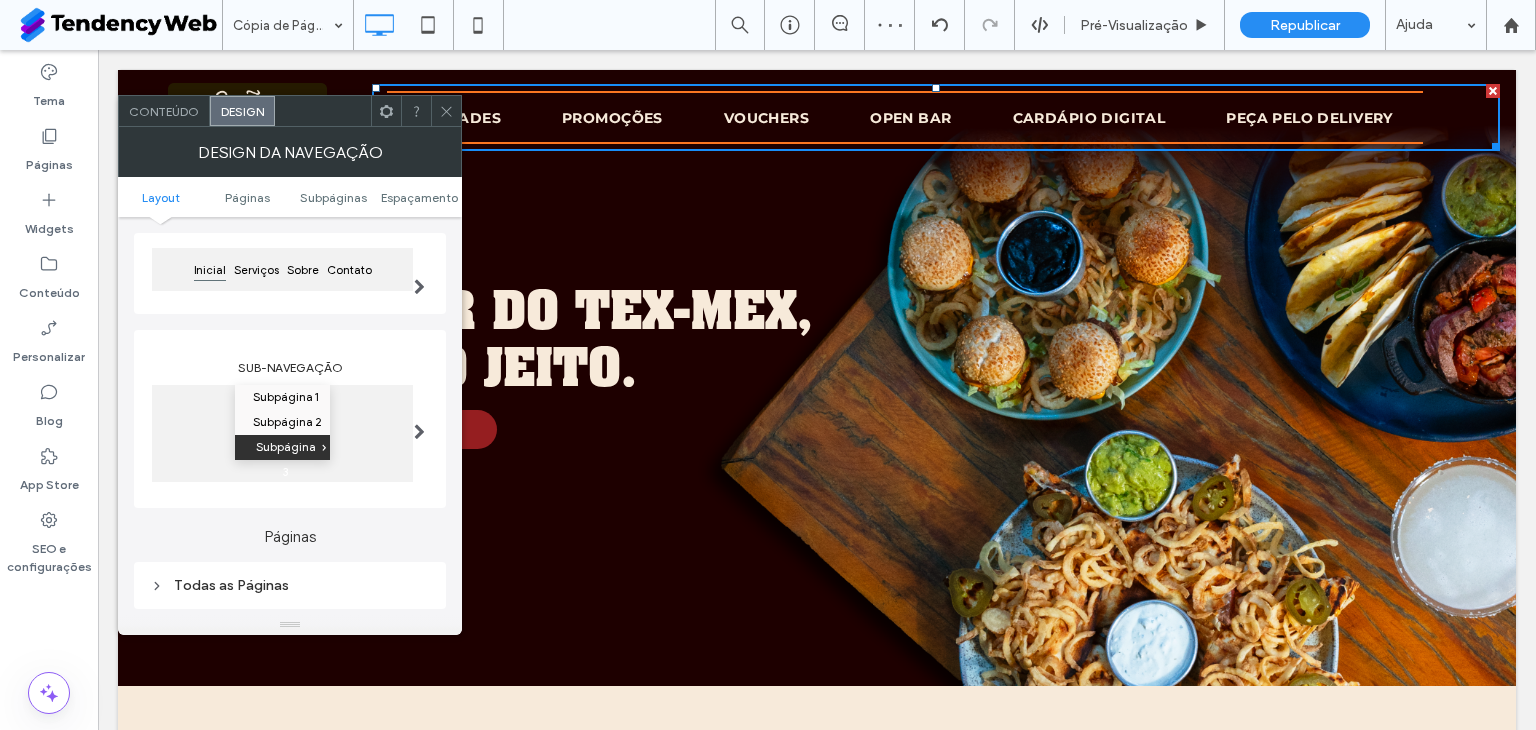 click on "Inicial Serviços Sobre Contato" at bounding box center (290, 273) 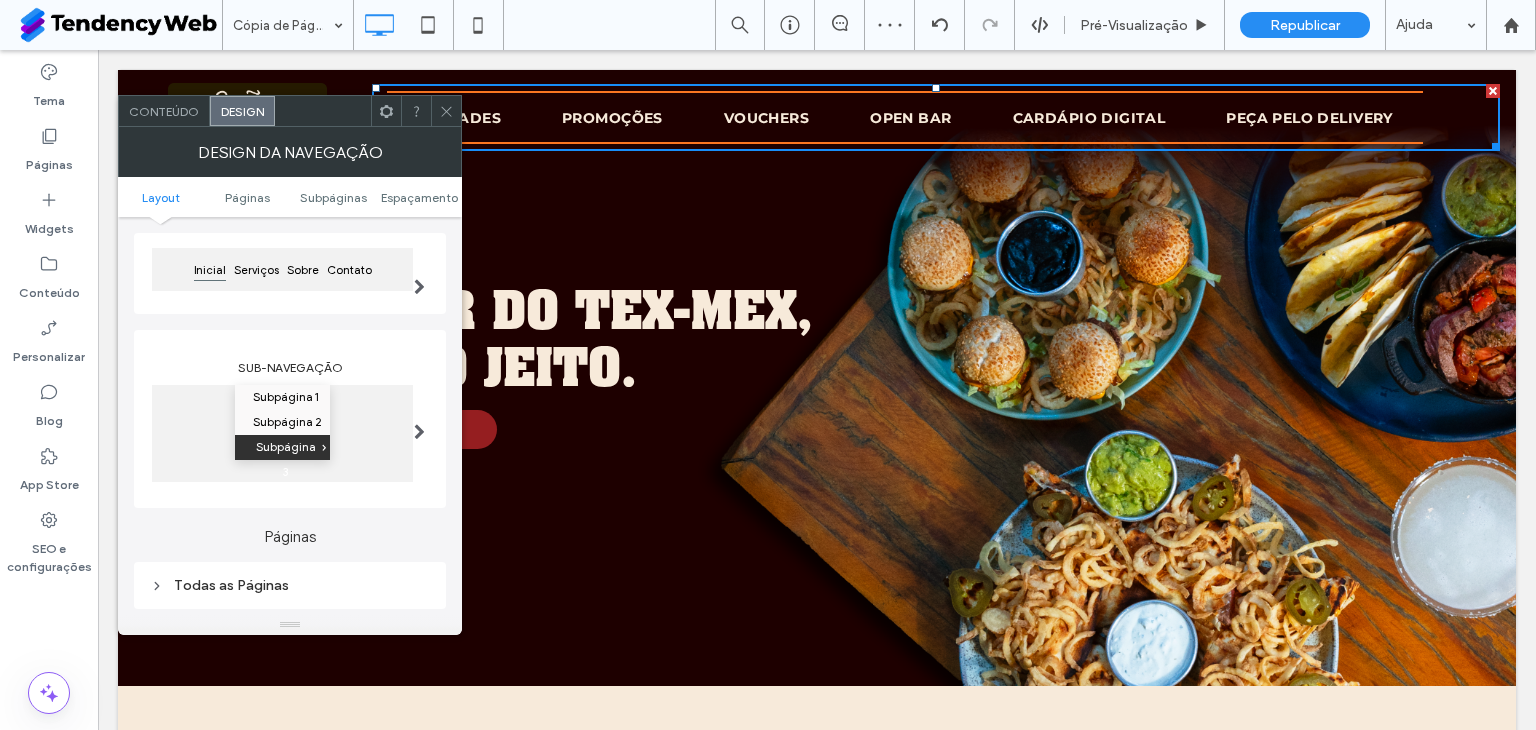 click on "Inicial Serviços Sobre Contato" at bounding box center [282, 269] 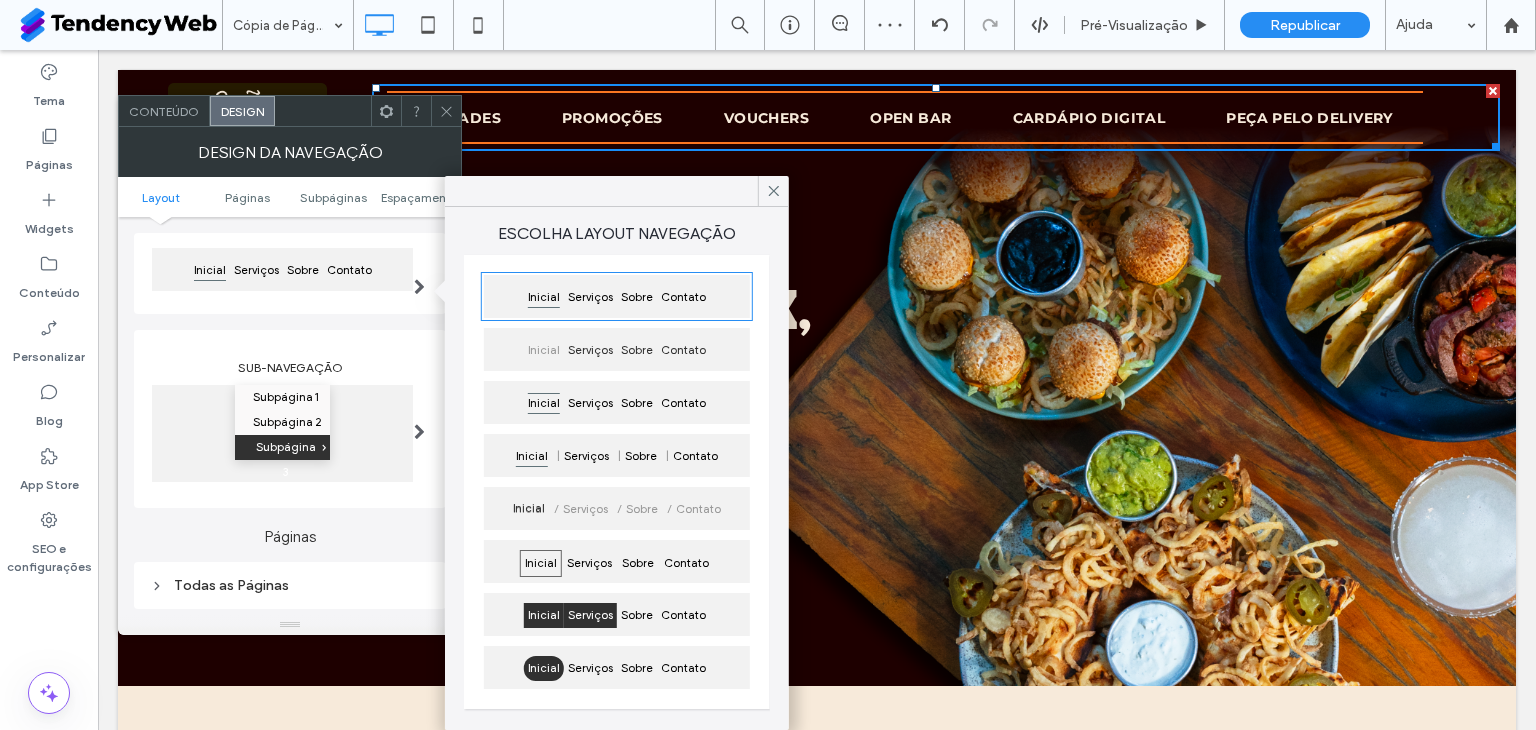 click on "Serviços" at bounding box center [590, 615] 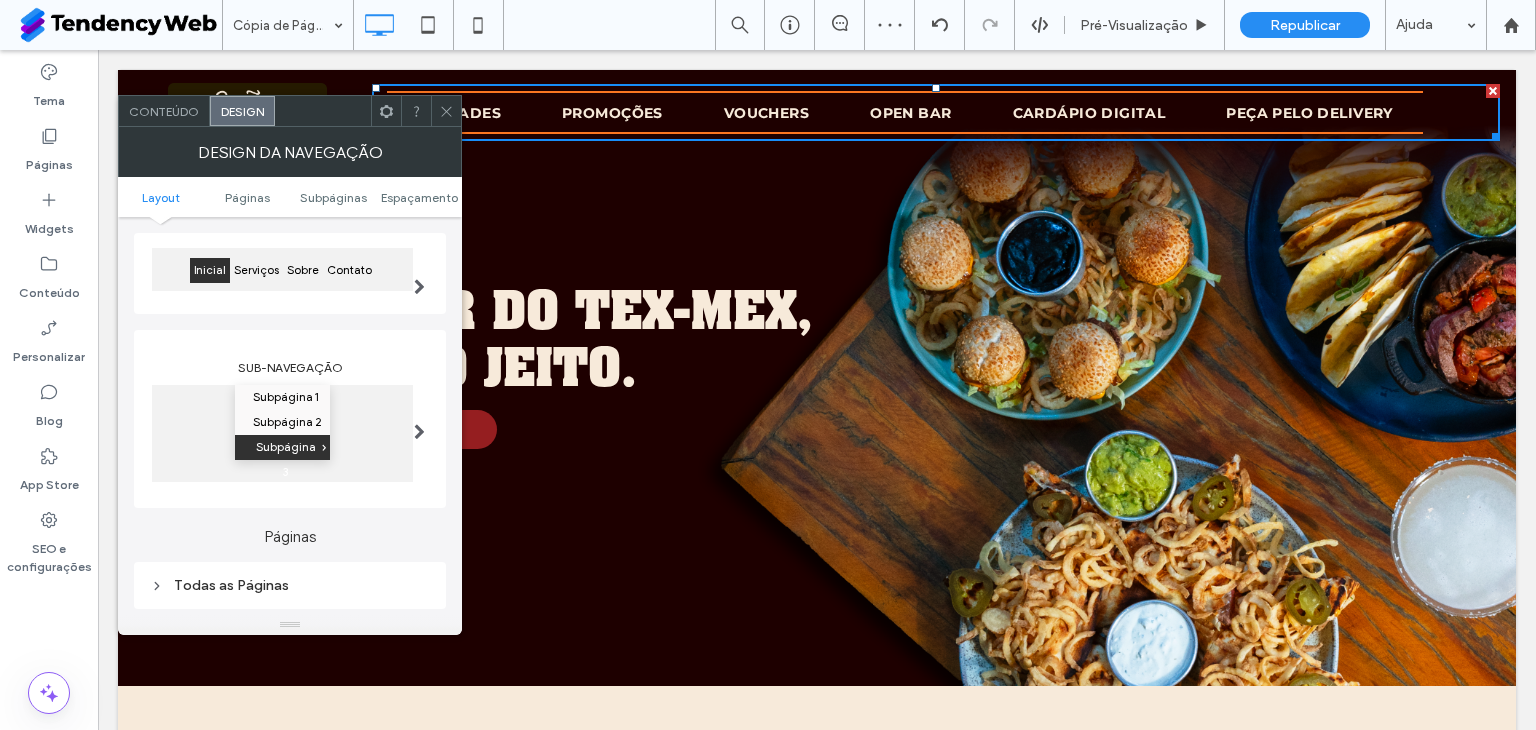 scroll, scrollTop: 333, scrollLeft: 0, axis: vertical 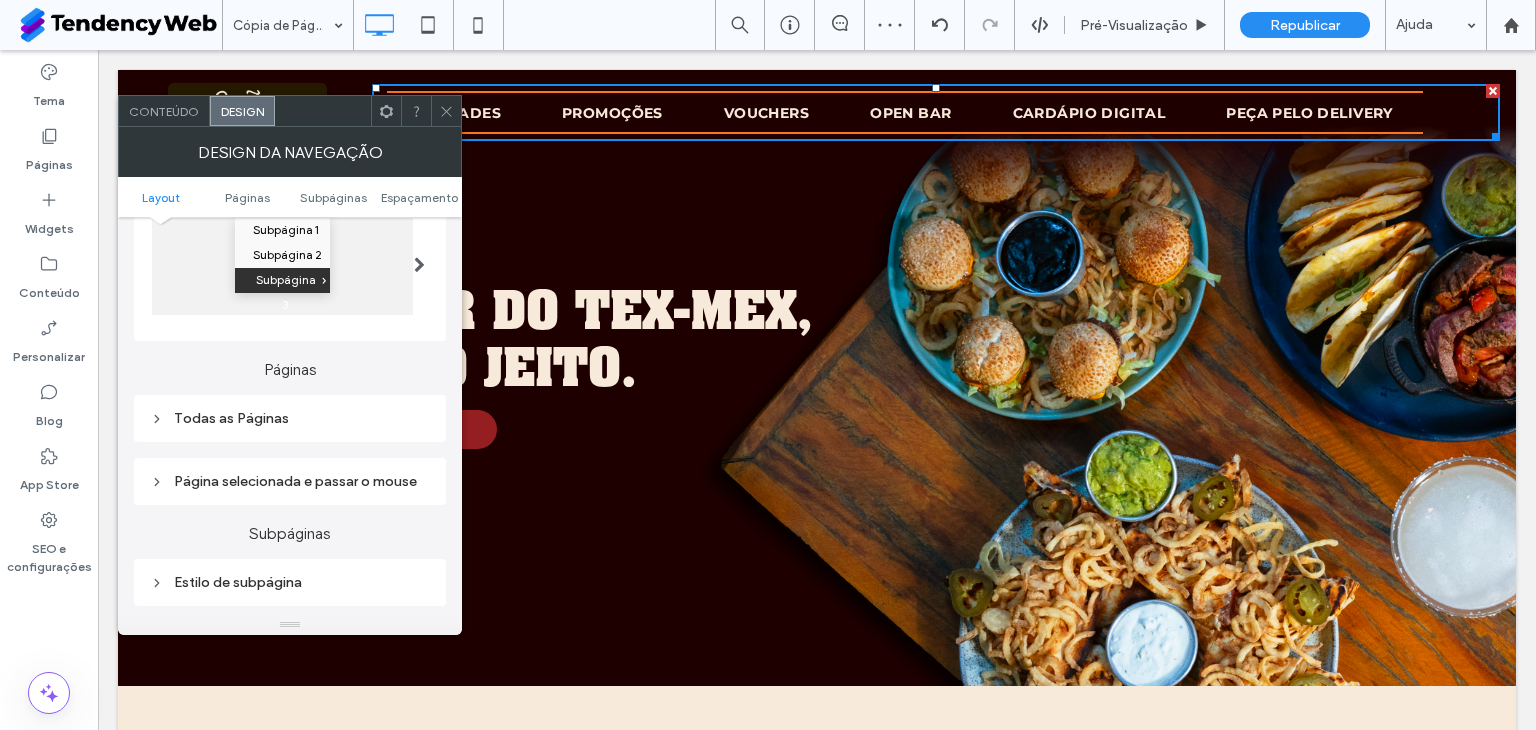 click on "Todas as Páginas" at bounding box center (290, 418) 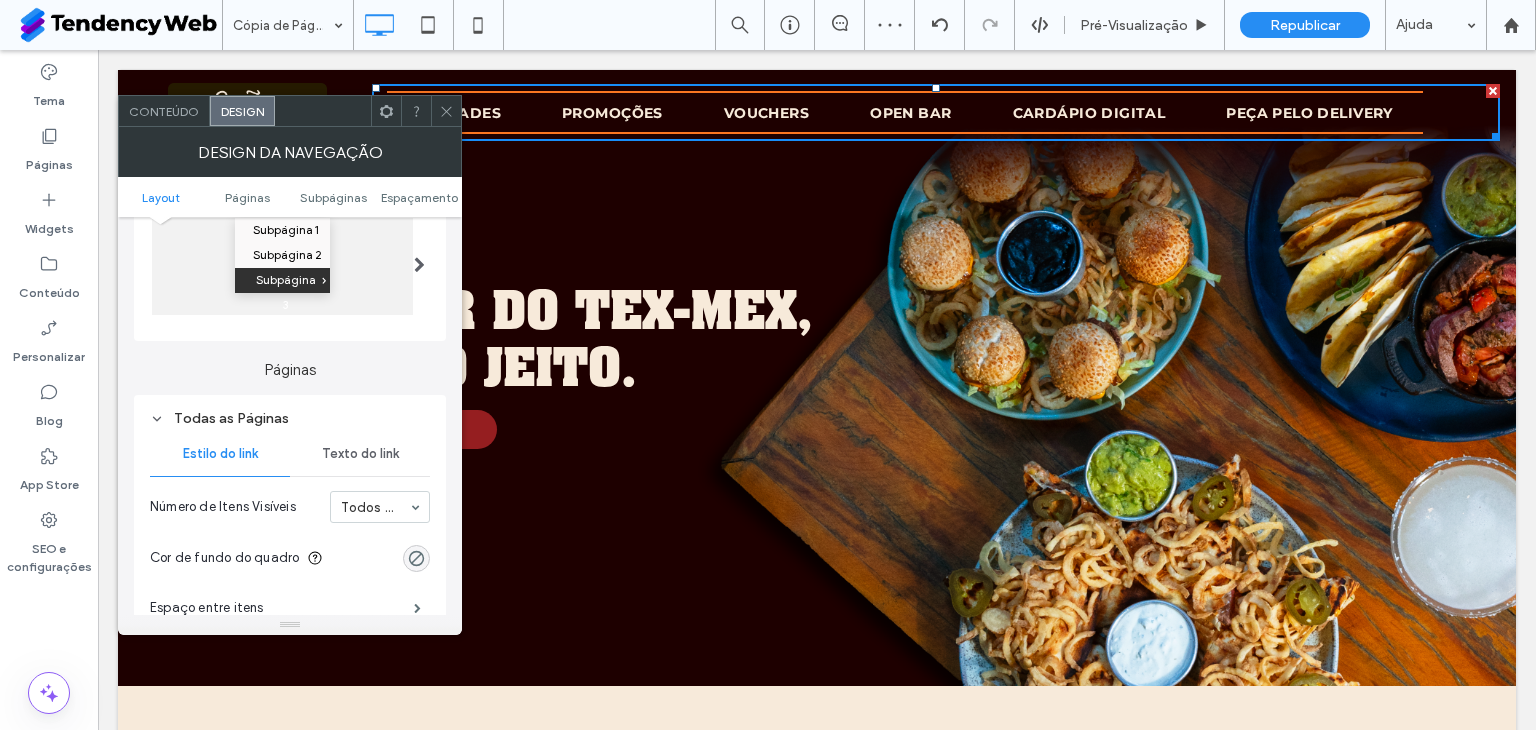 scroll, scrollTop: 500, scrollLeft: 0, axis: vertical 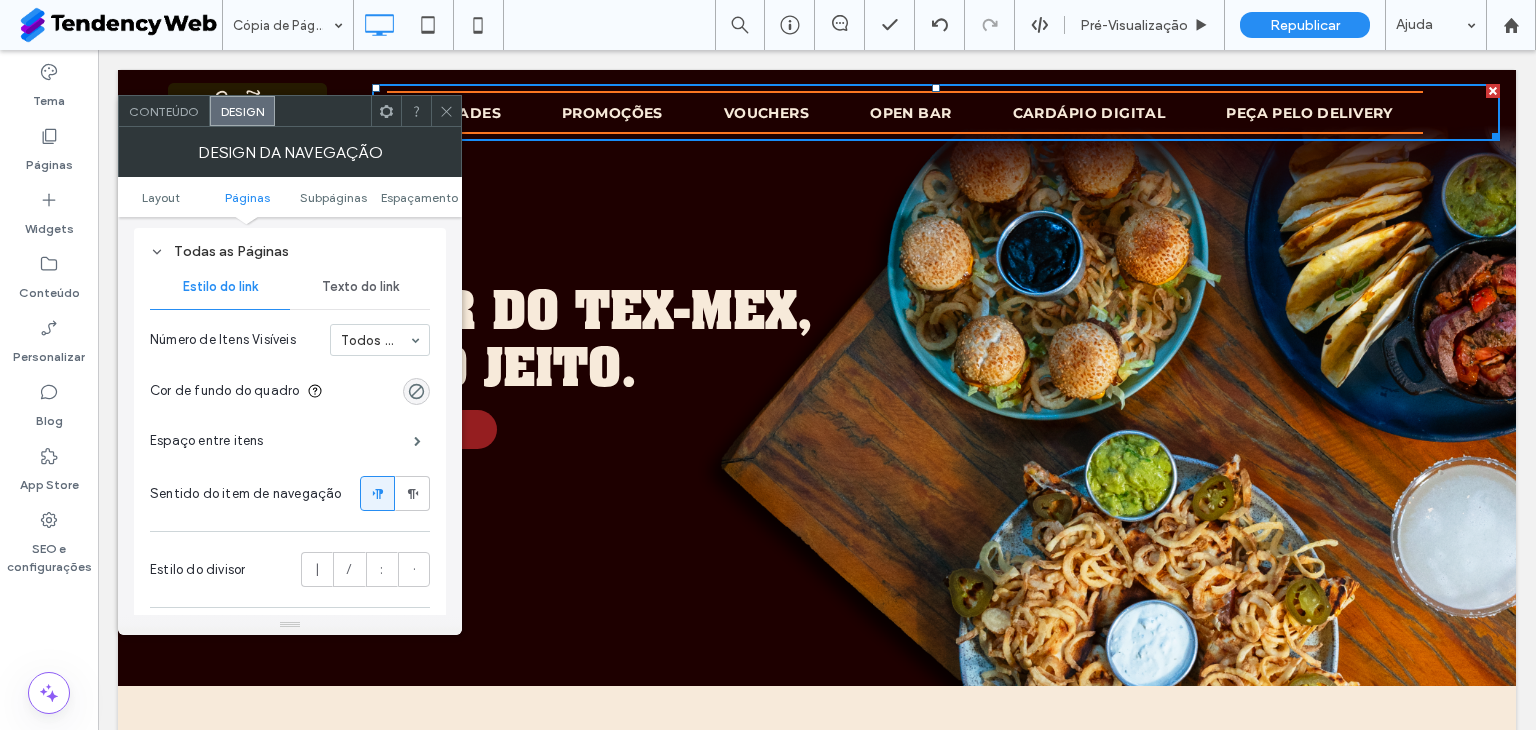 click on "Texto do link" at bounding box center (360, 287) 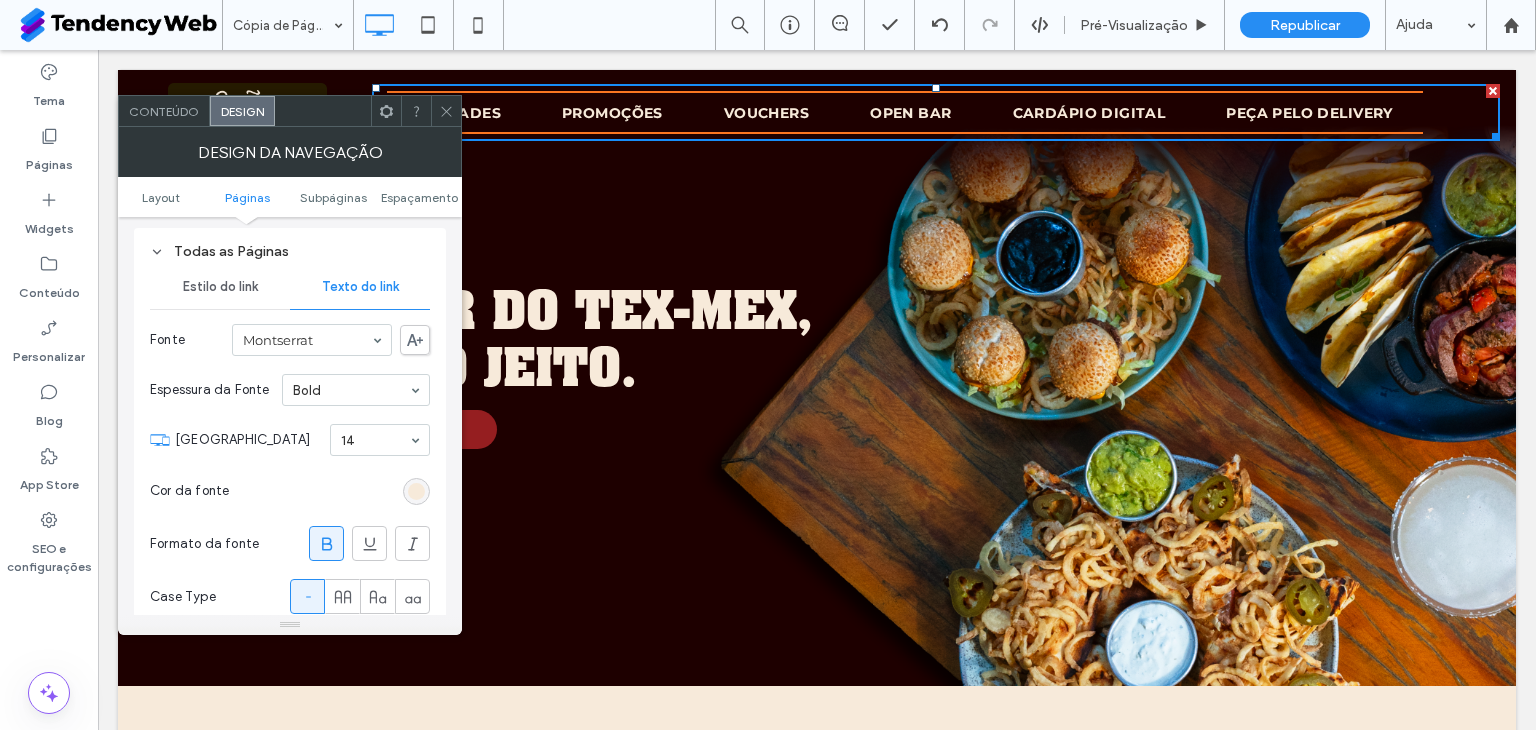 click on "Estilo do link" at bounding box center [220, 287] 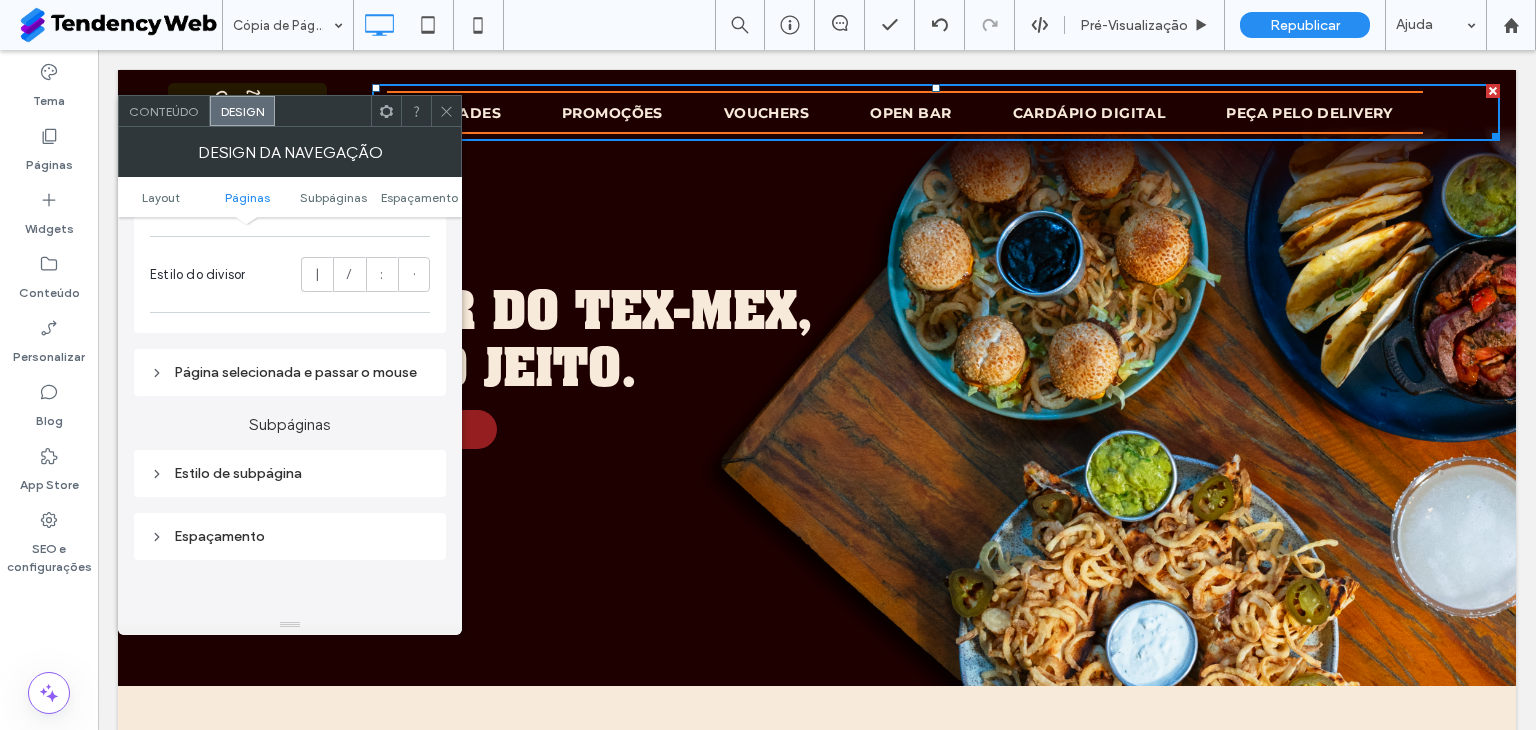 scroll, scrollTop: 833, scrollLeft: 0, axis: vertical 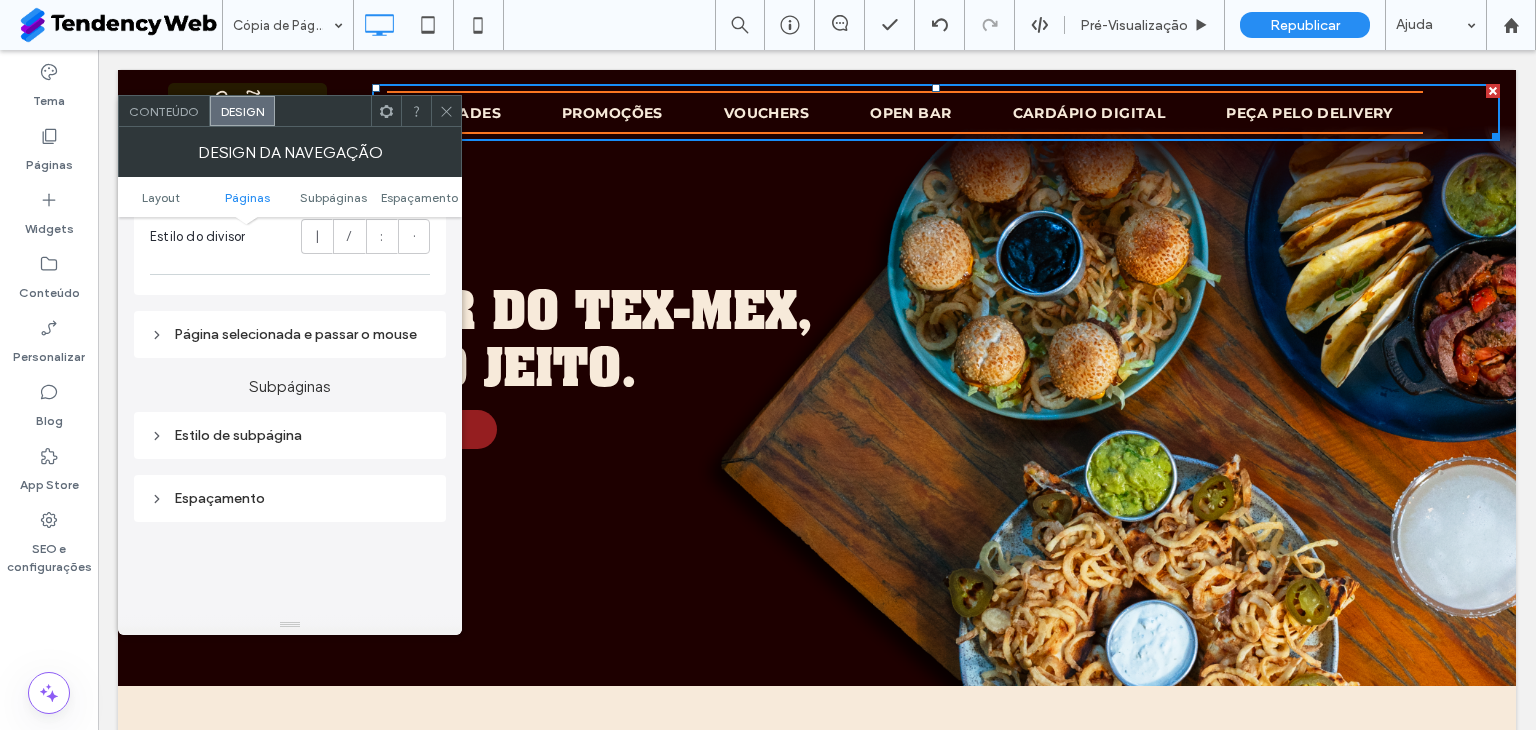 click on "Página selecionada e passar o mouse" at bounding box center [290, 334] 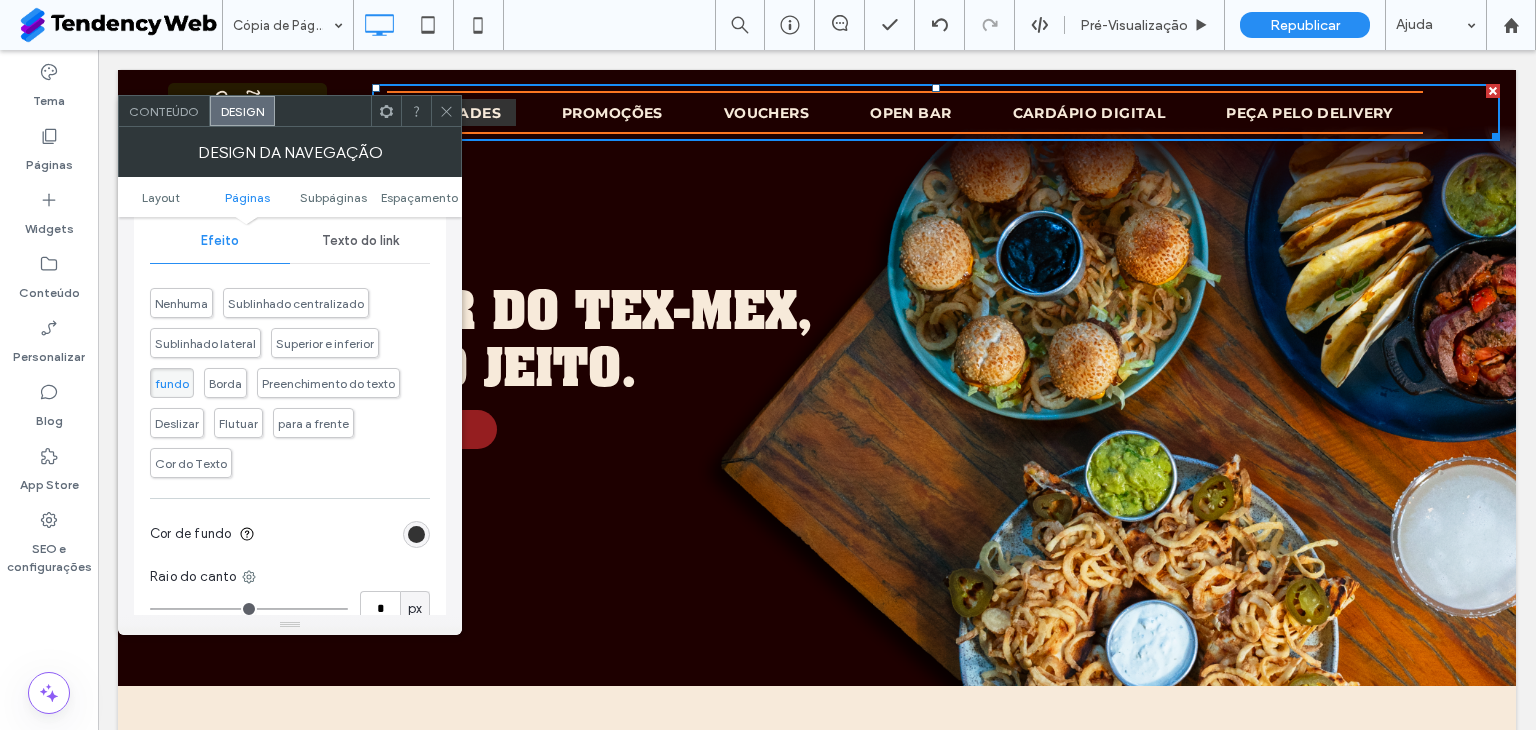 scroll, scrollTop: 1000, scrollLeft: 0, axis: vertical 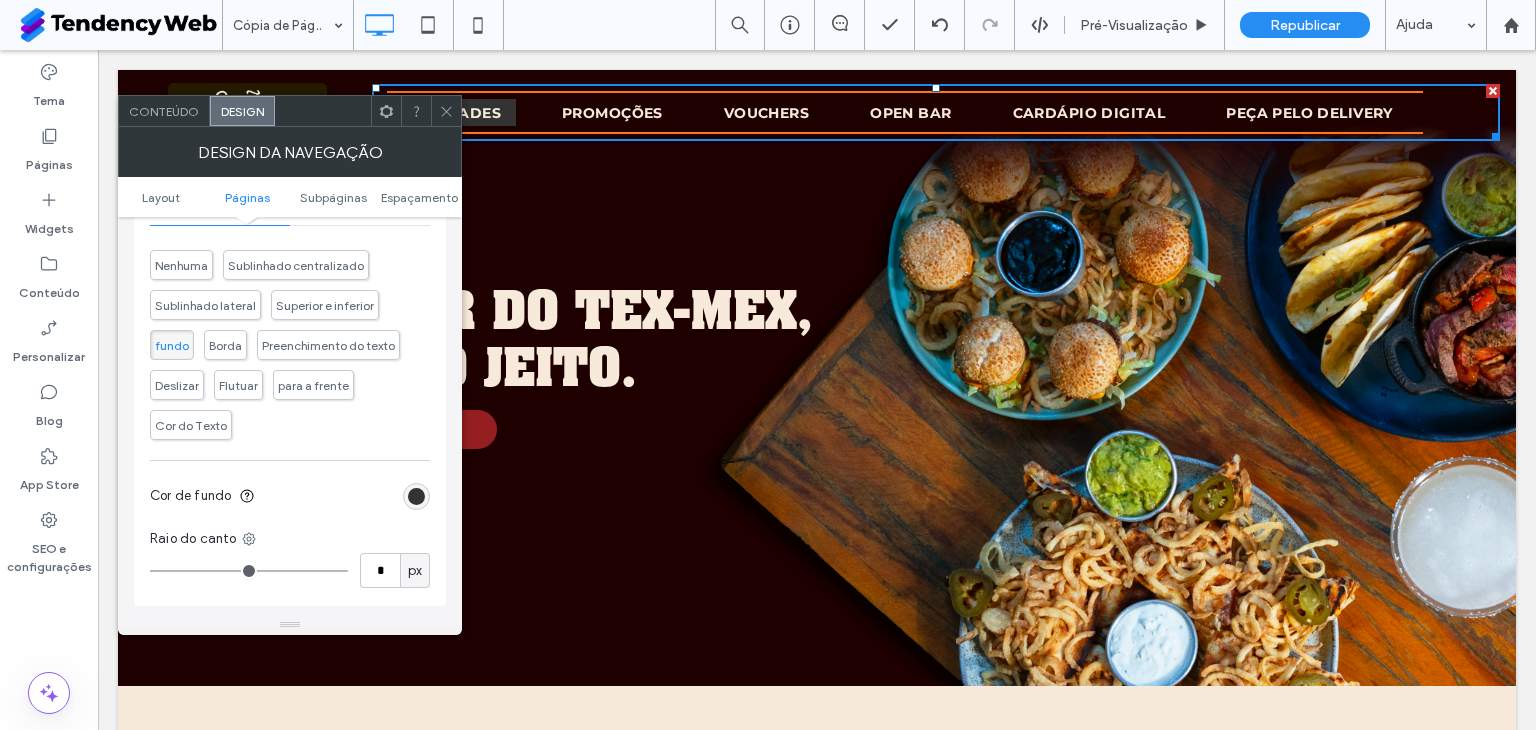 click on "Nenhuma" at bounding box center (181, 265) 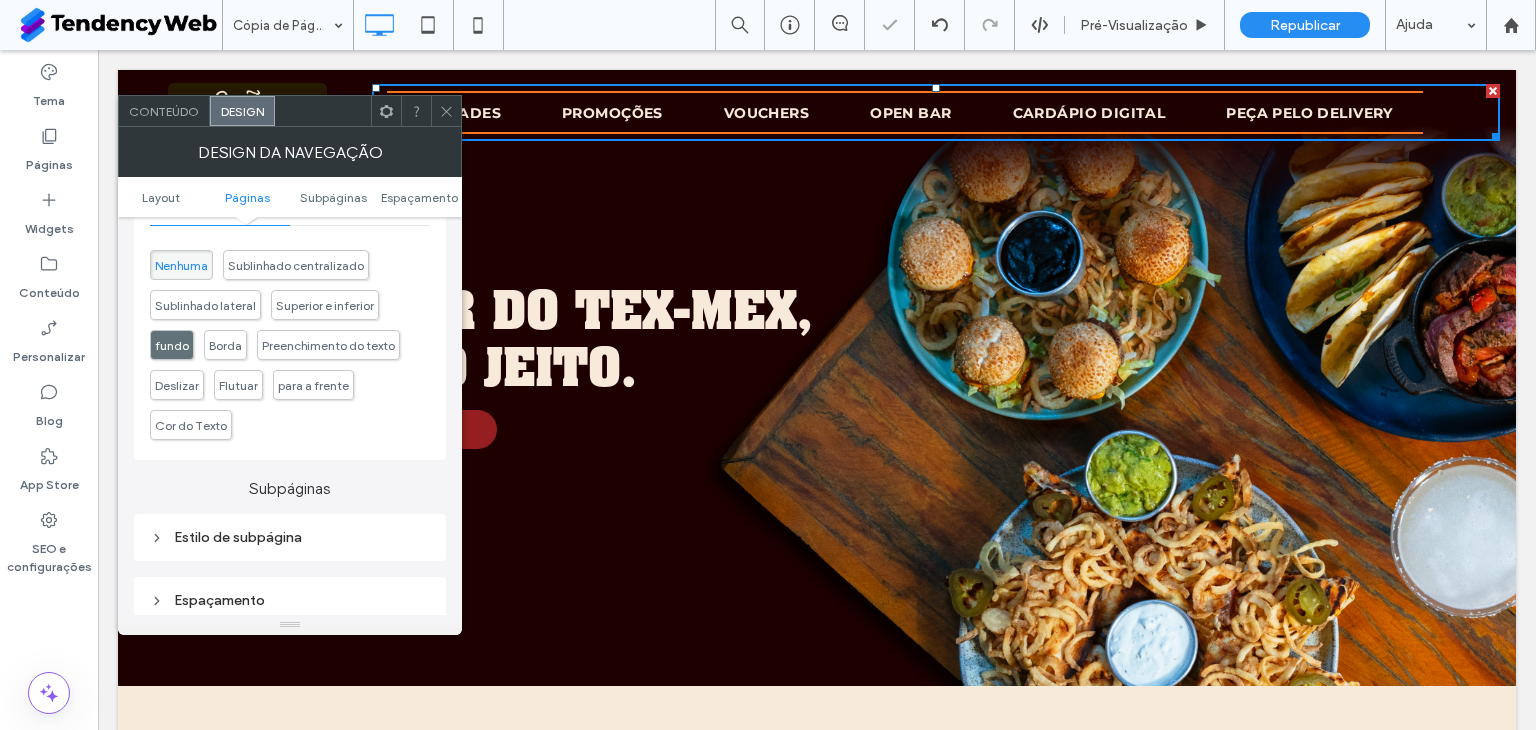 click on "fundo" at bounding box center (172, 345) 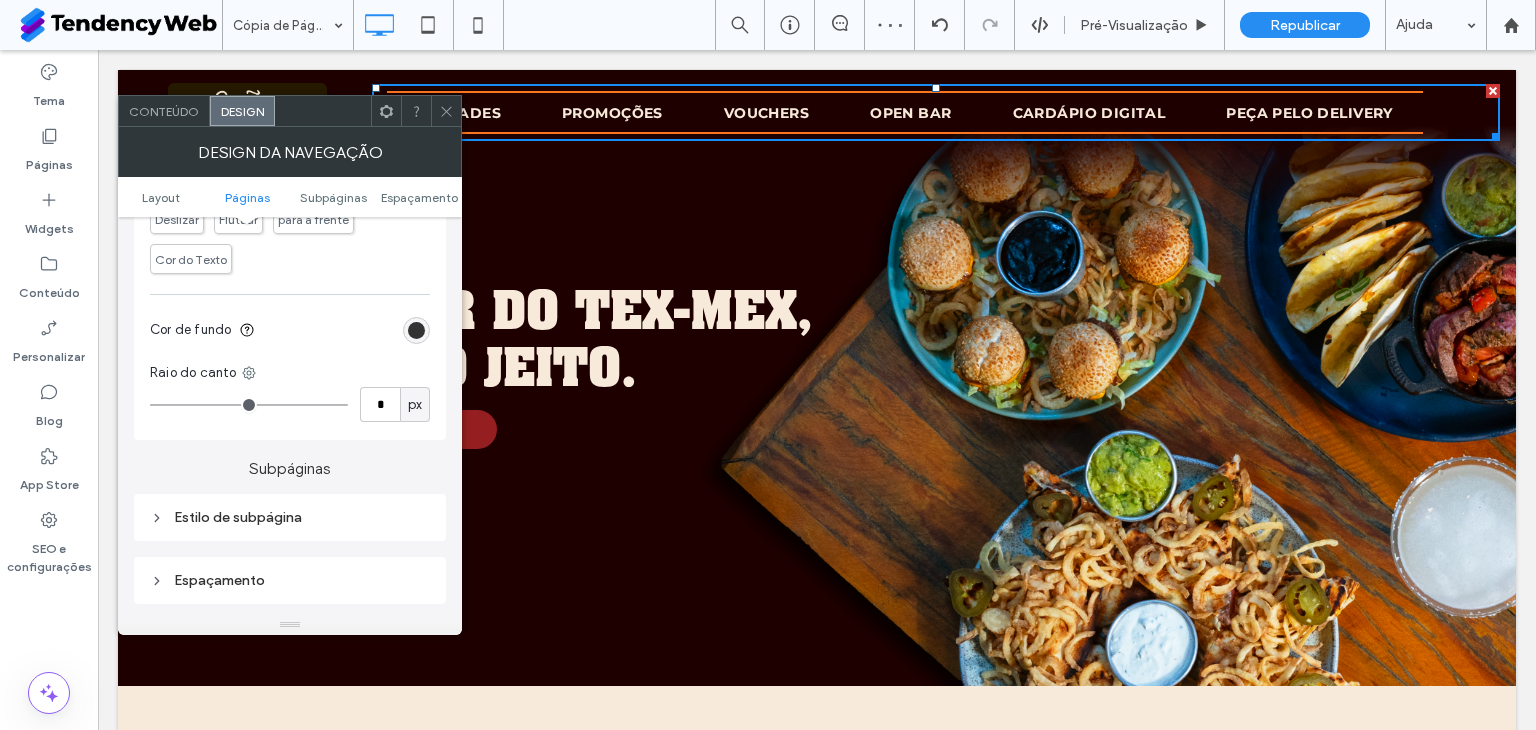 scroll, scrollTop: 1333, scrollLeft: 0, axis: vertical 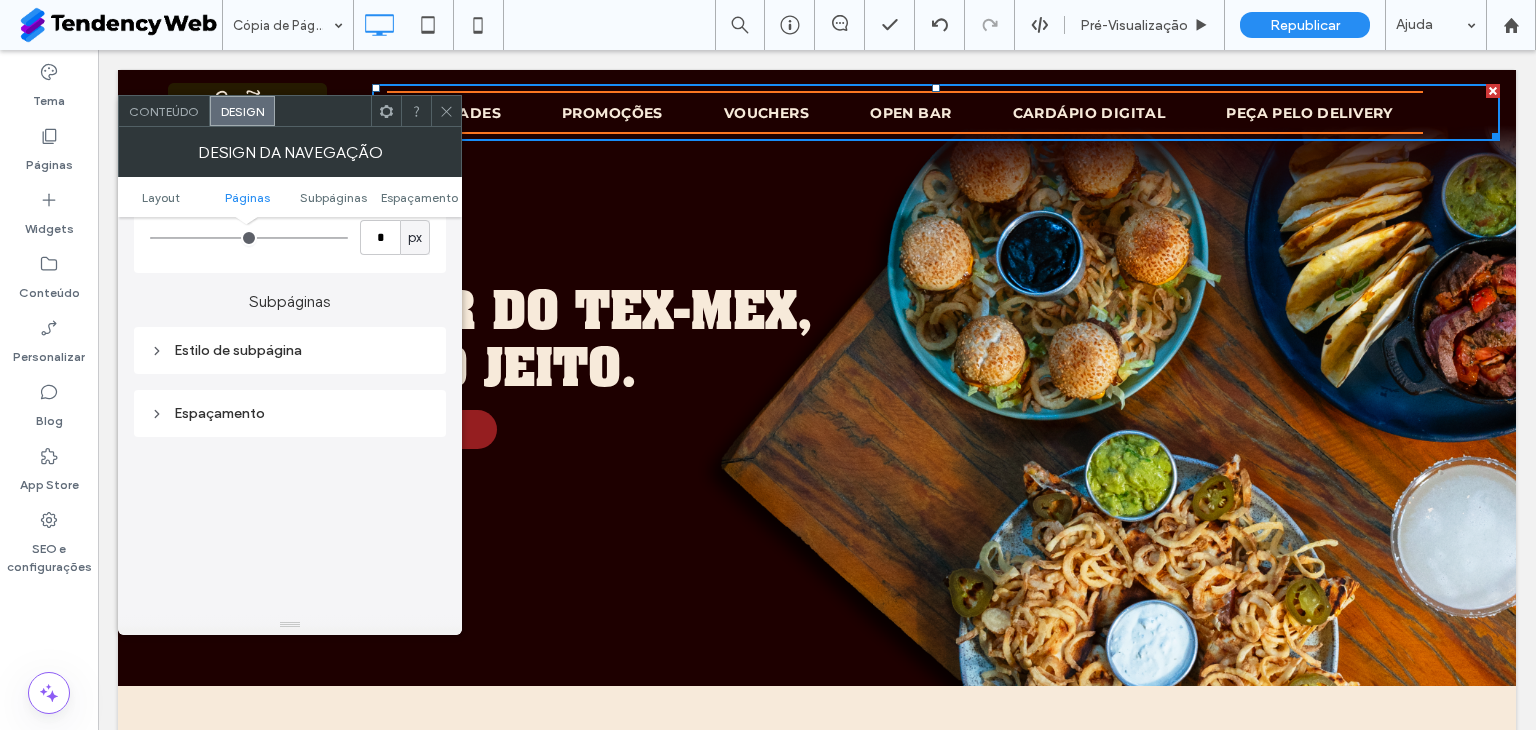 click 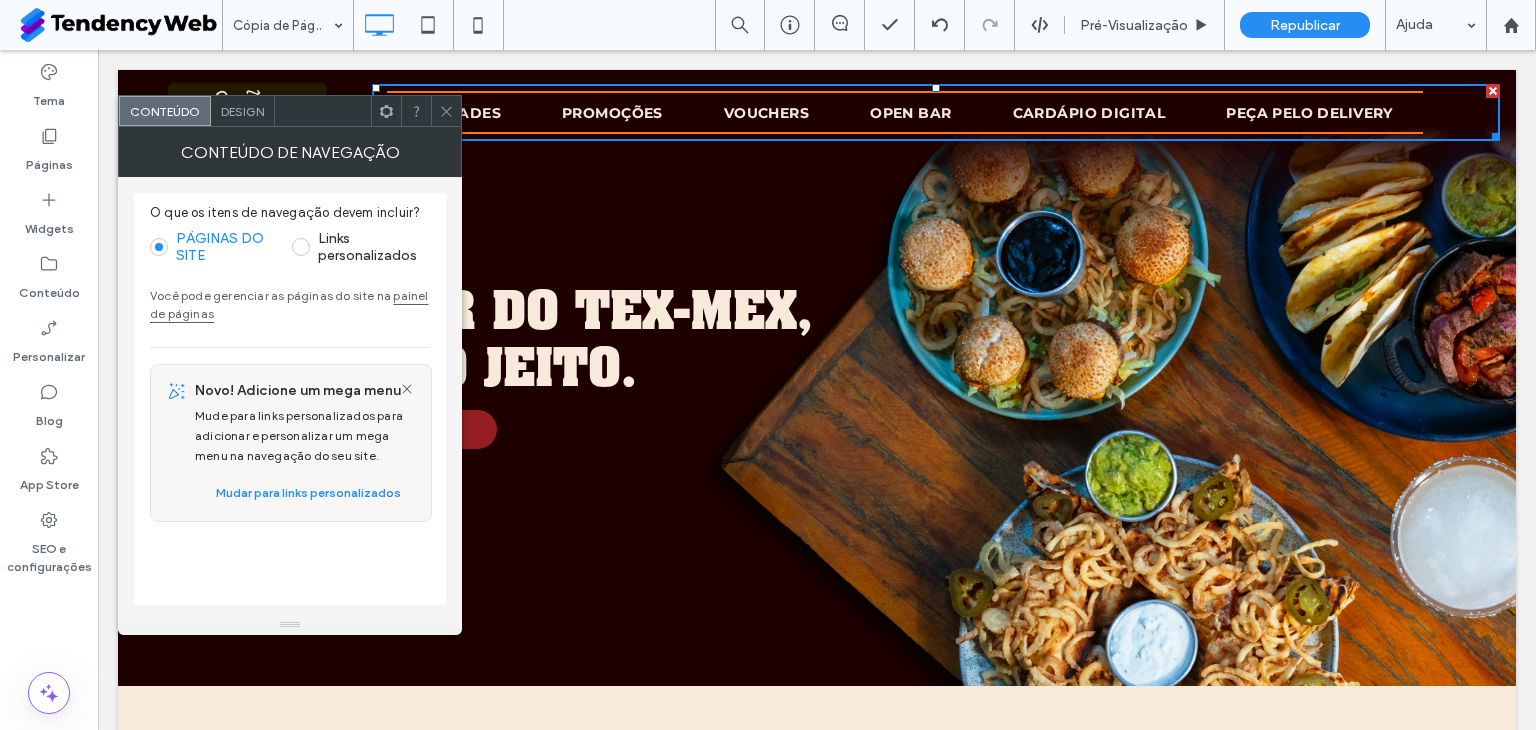 click at bounding box center (386, 111) 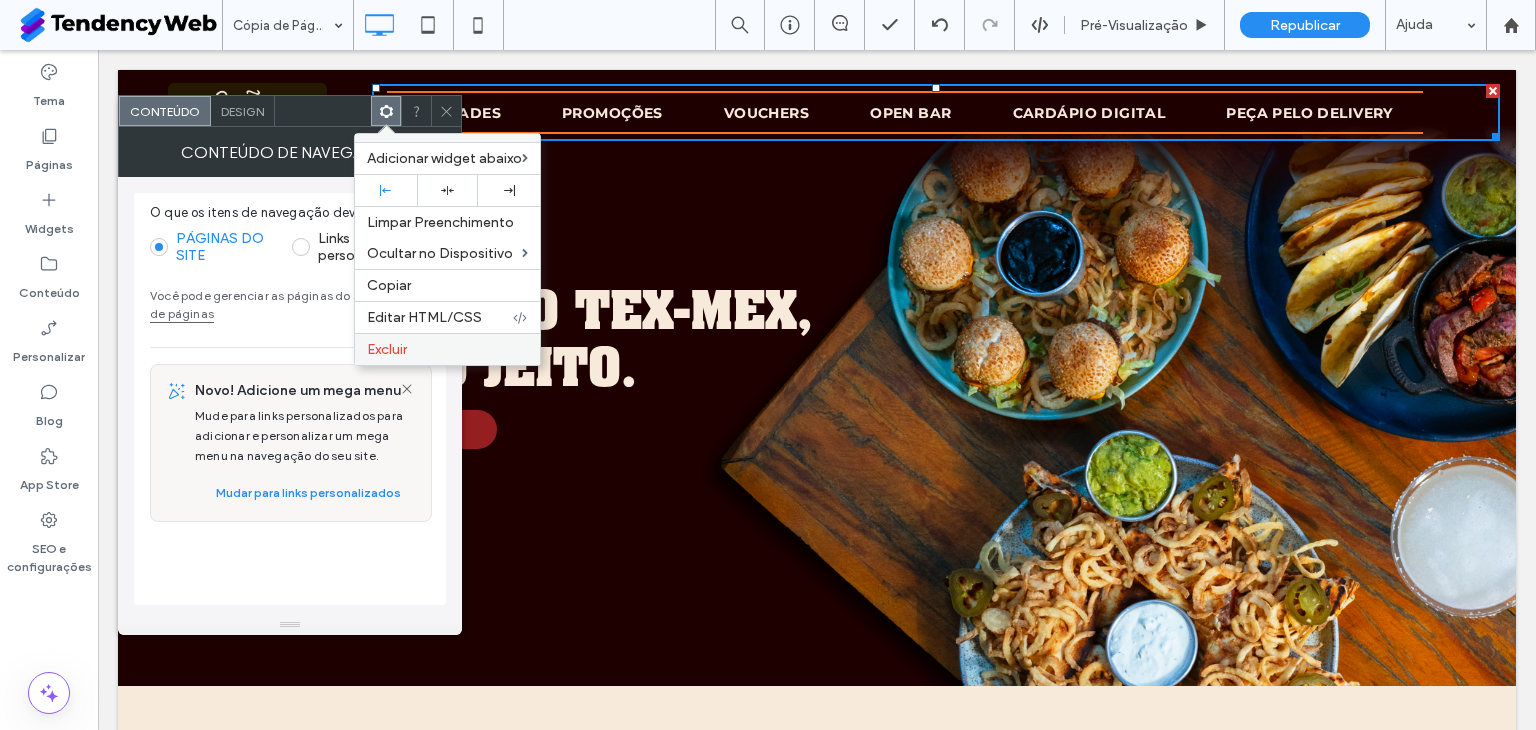 click on "Excluir" at bounding box center [447, 349] 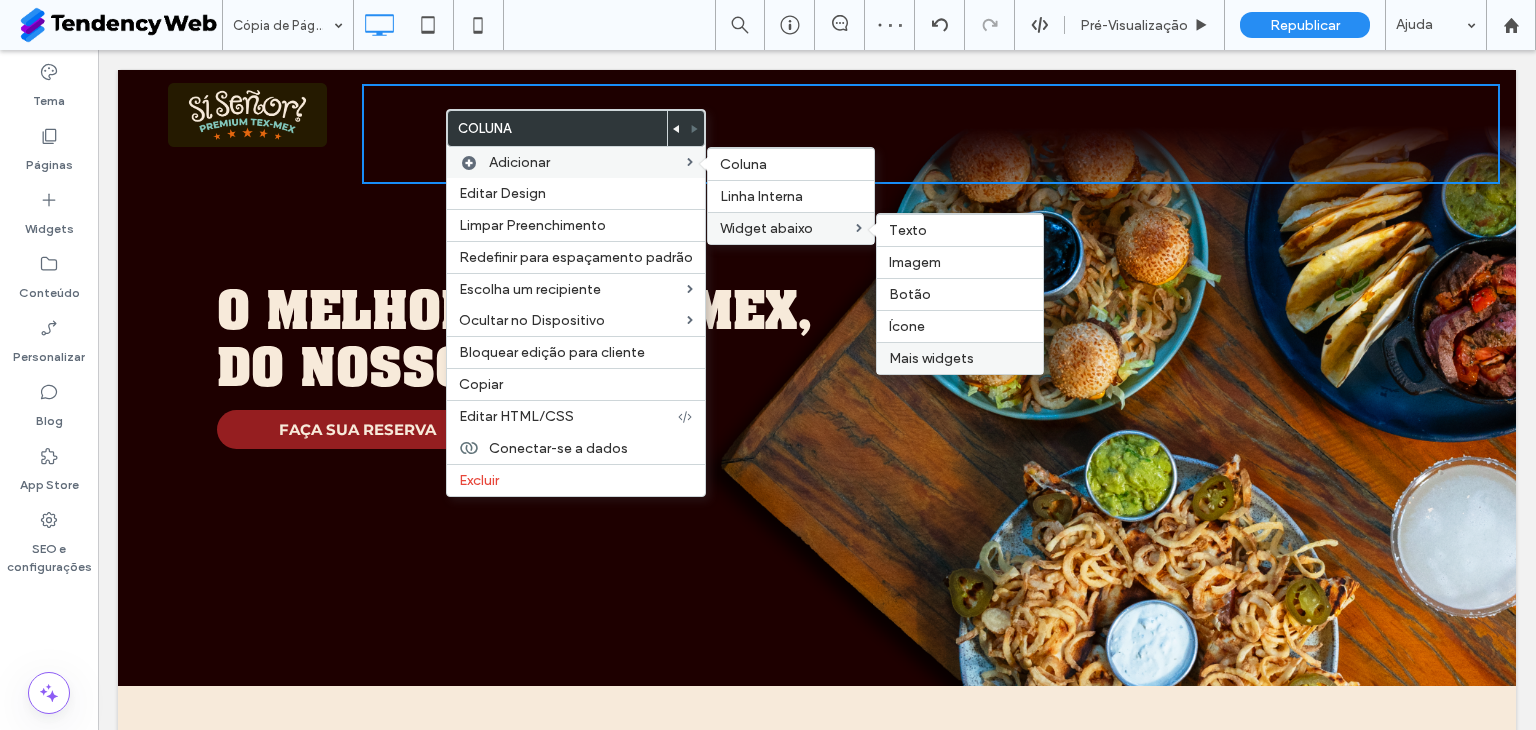 click on "Mais widgets" at bounding box center [931, 358] 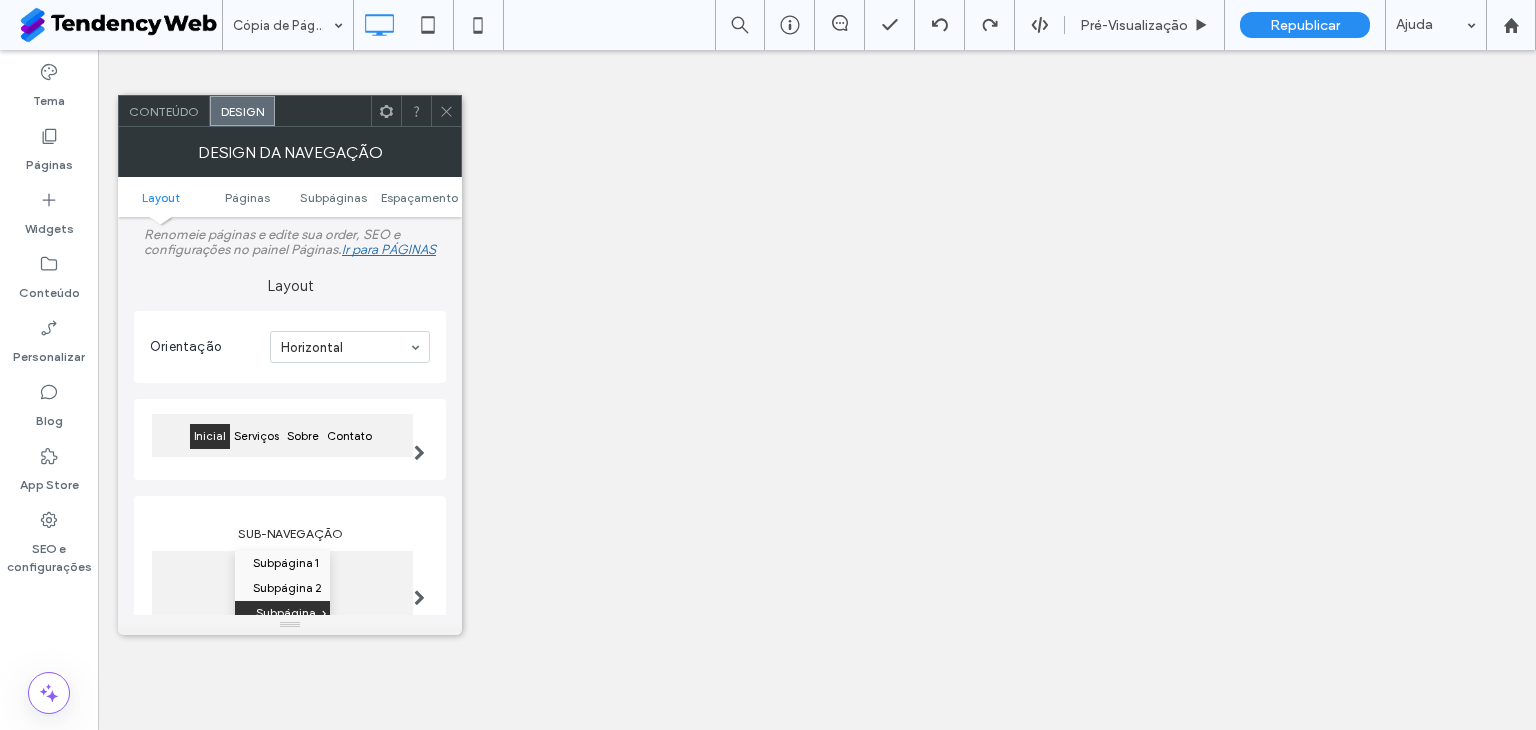 scroll, scrollTop: 0, scrollLeft: 0, axis: both 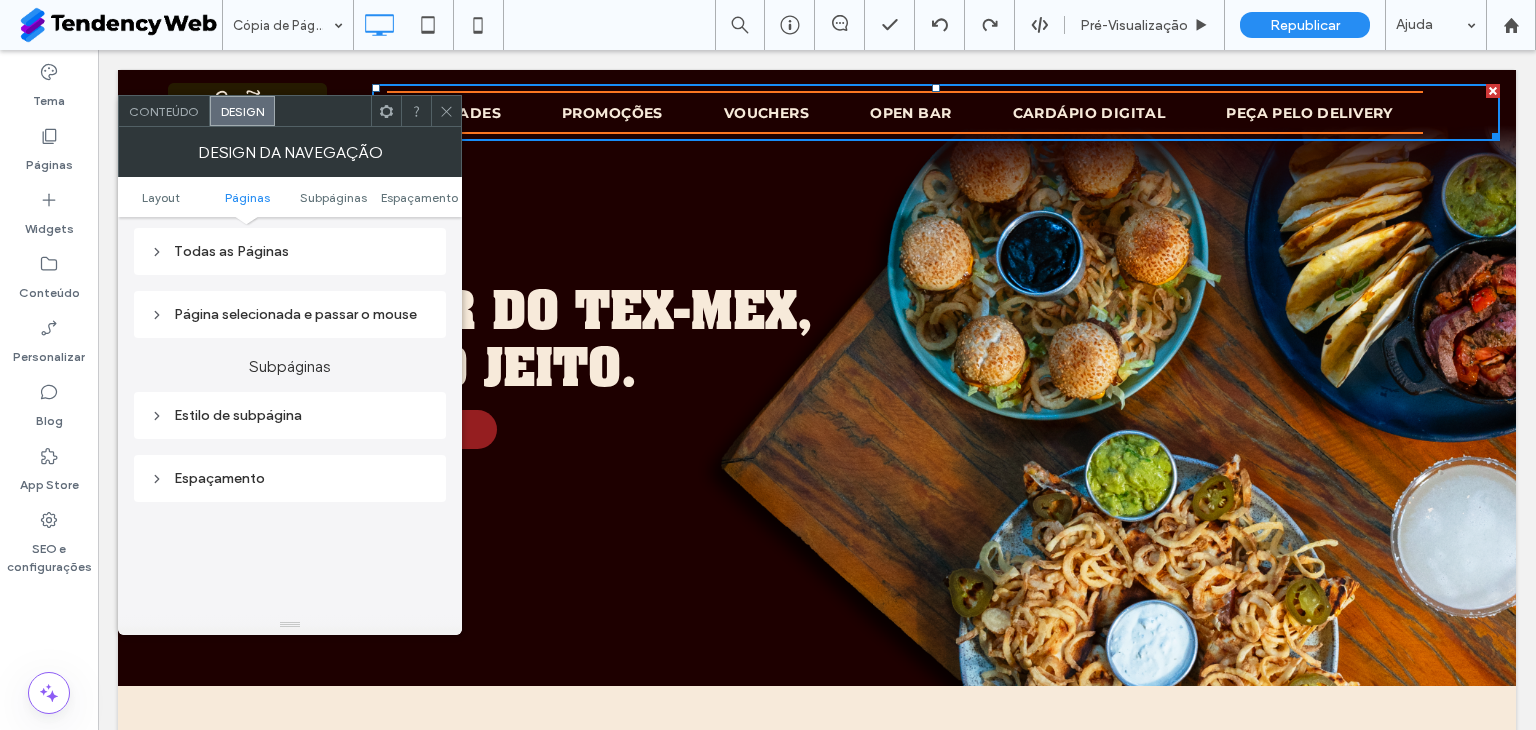 click on "Todas as Páginas" at bounding box center (290, 251) 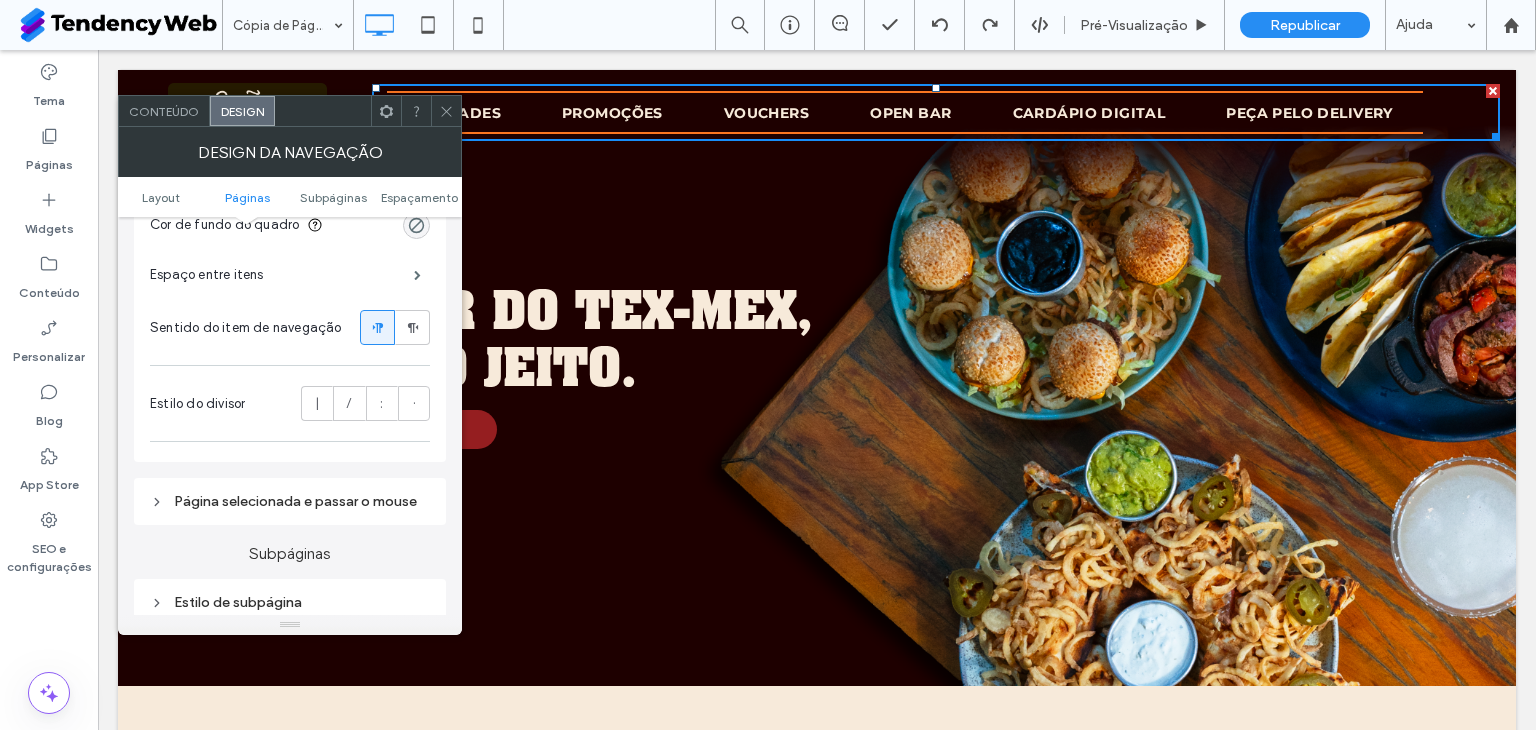 scroll, scrollTop: 833, scrollLeft: 0, axis: vertical 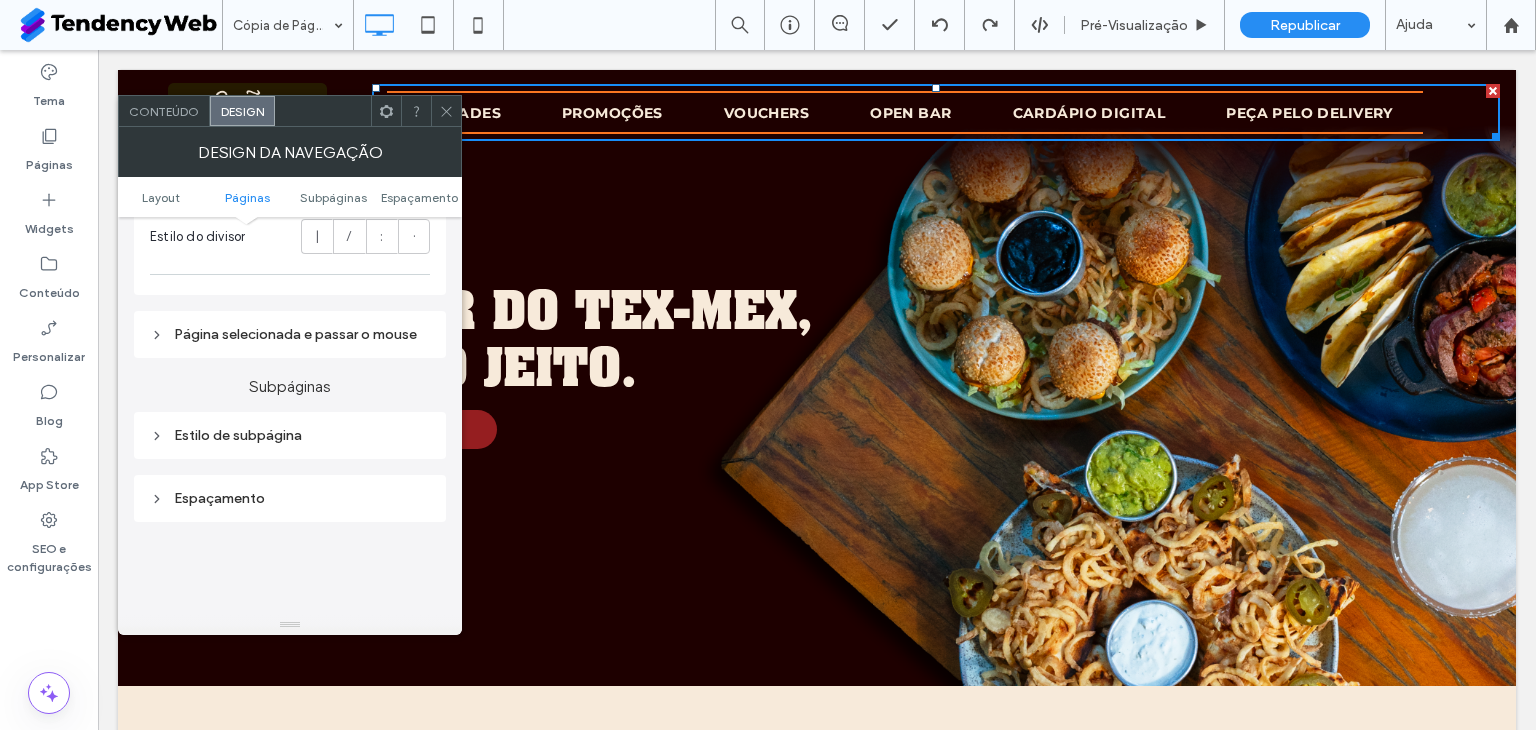 click on "Página selecionada e passar o mouse" at bounding box center (290, 334) 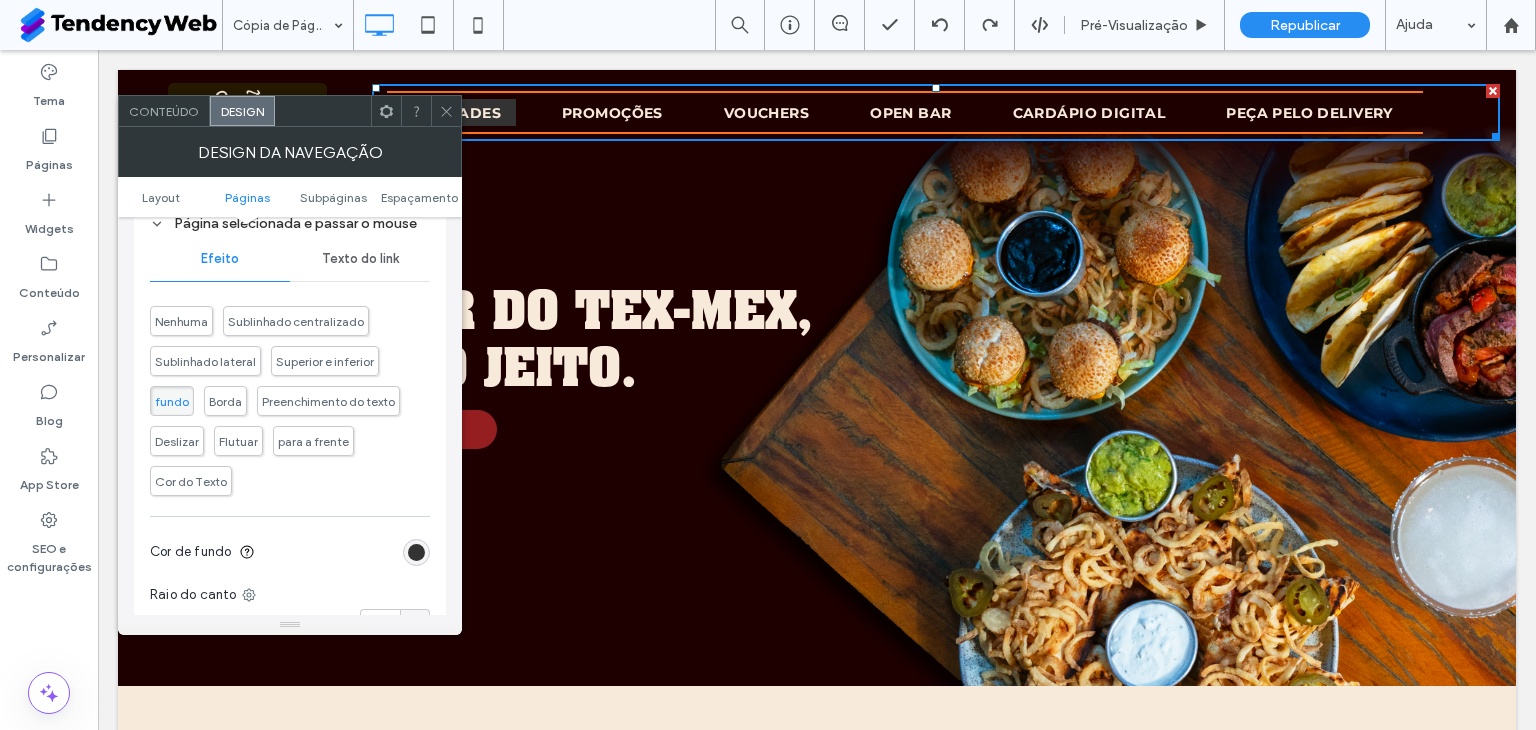 scroll, scrollTop: 1000, scrollLeft: 0, axis: vertical 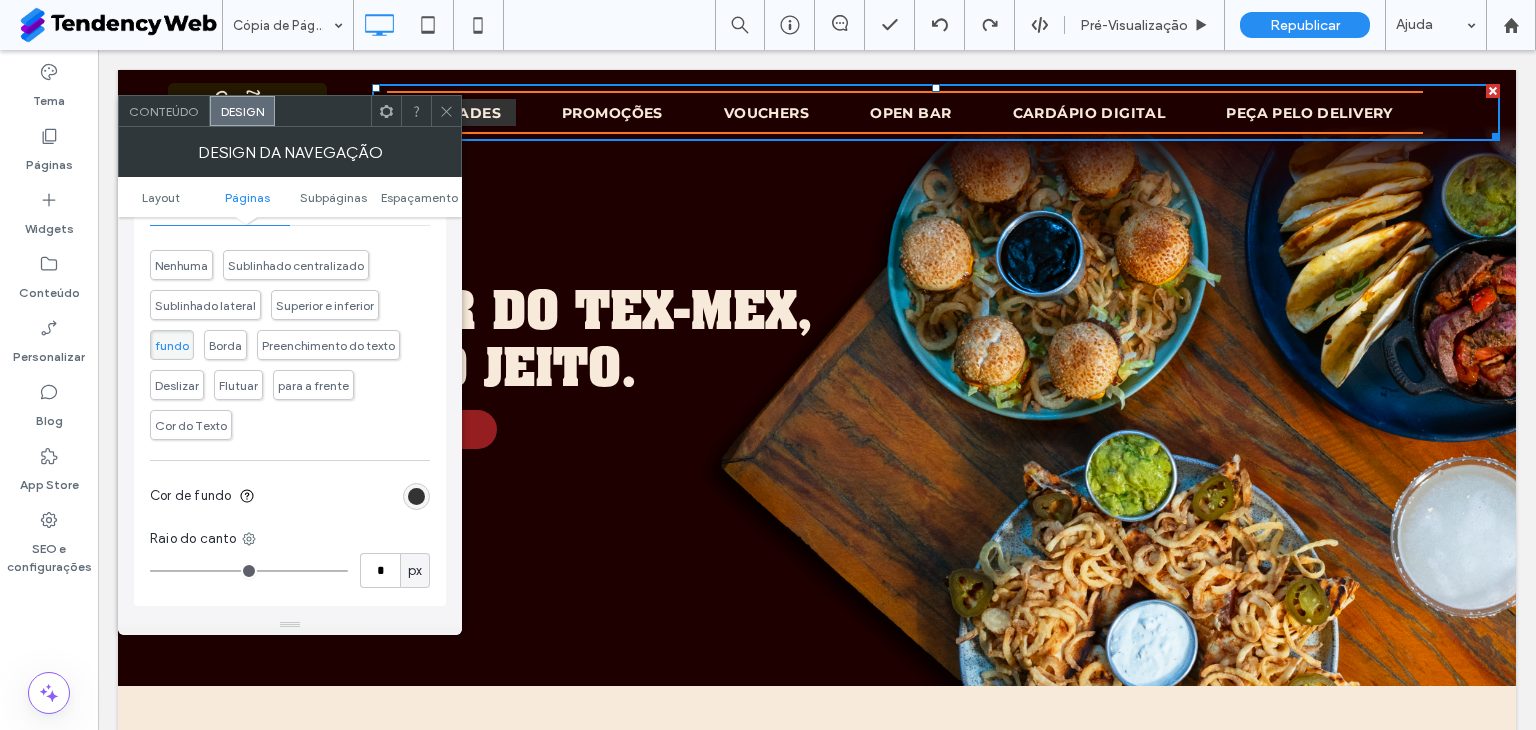 click on "Texto do link" at bounding box center [360, 203] 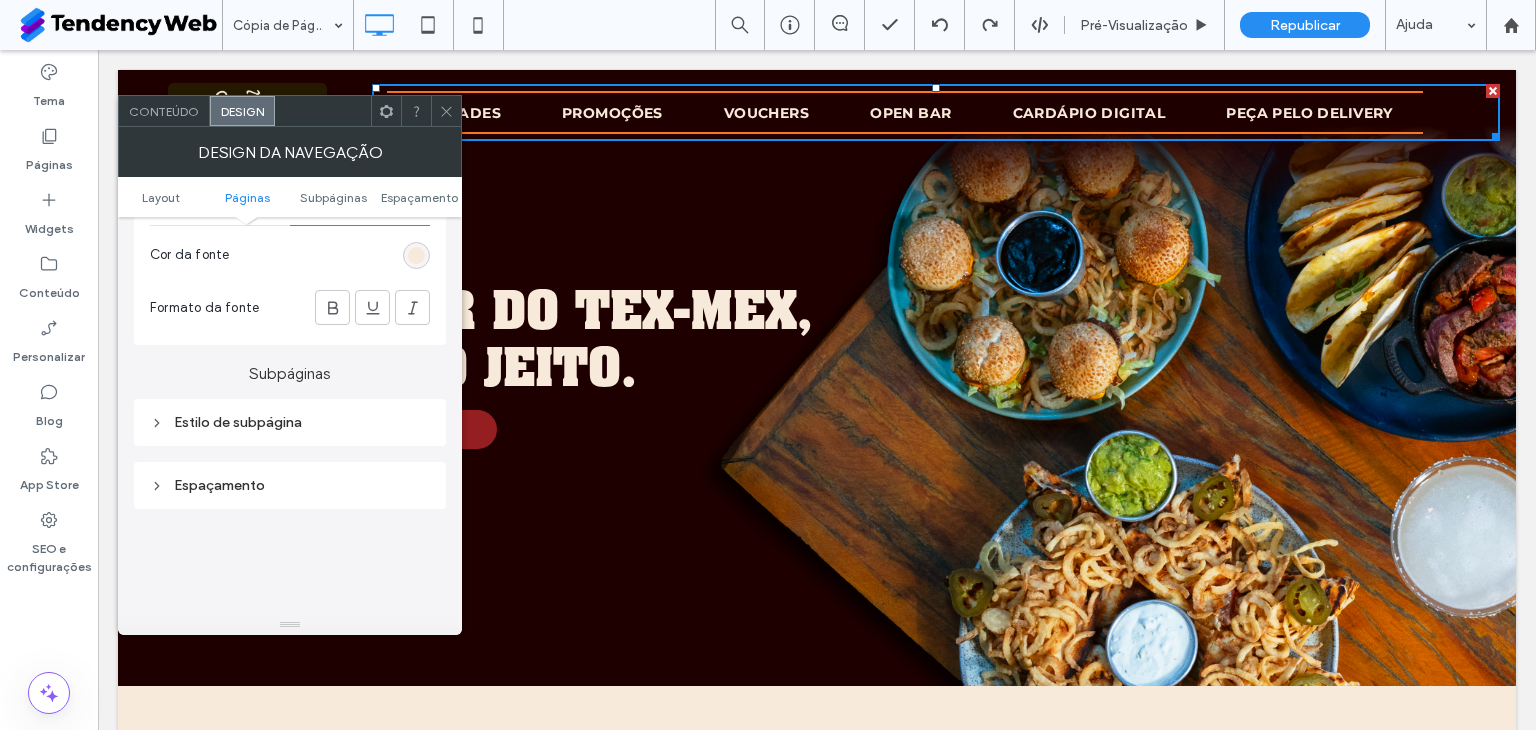 click on "Estilo de subpágina" at bounding box center (290, 422) 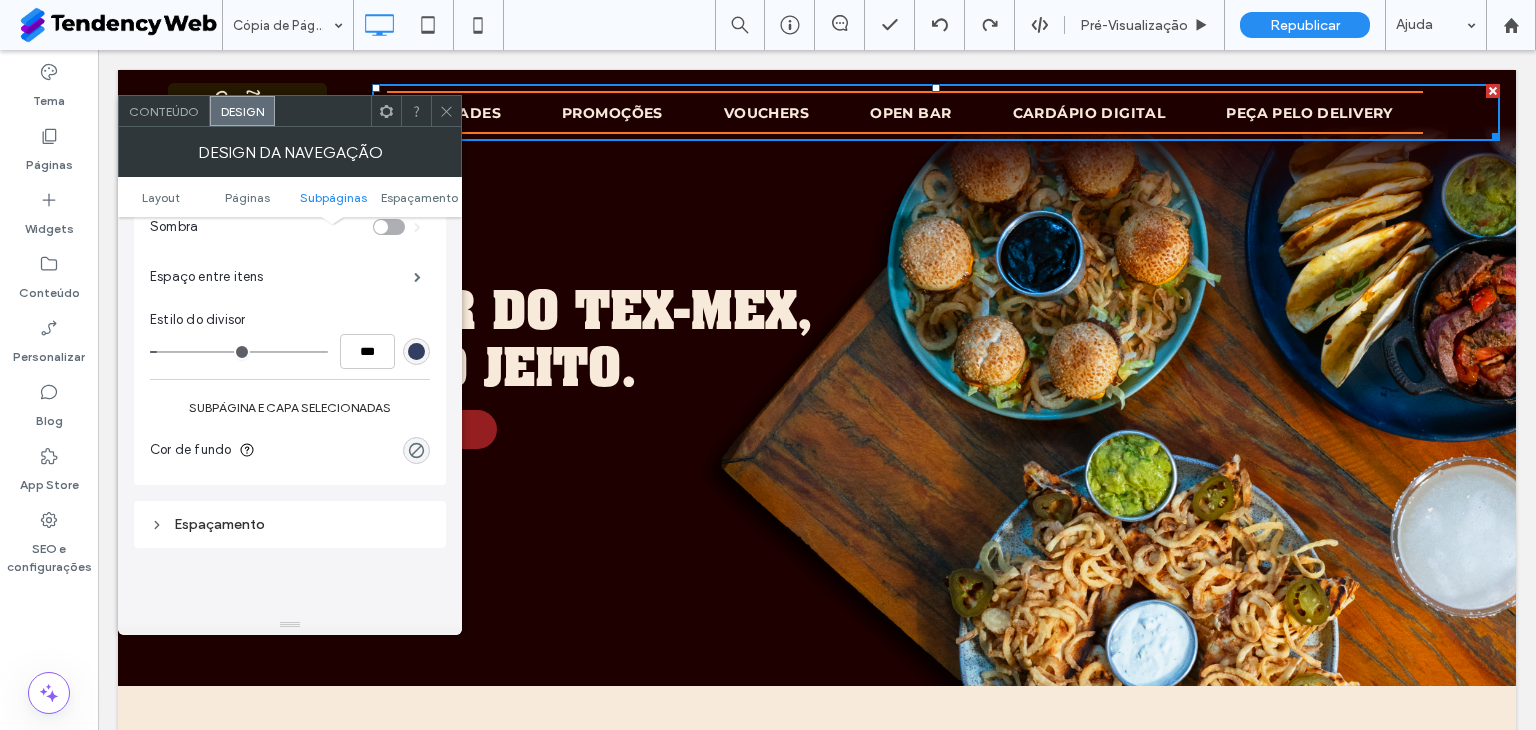 scroll, scrollTop: 1166, scrollLeft: 0, axis: vertical 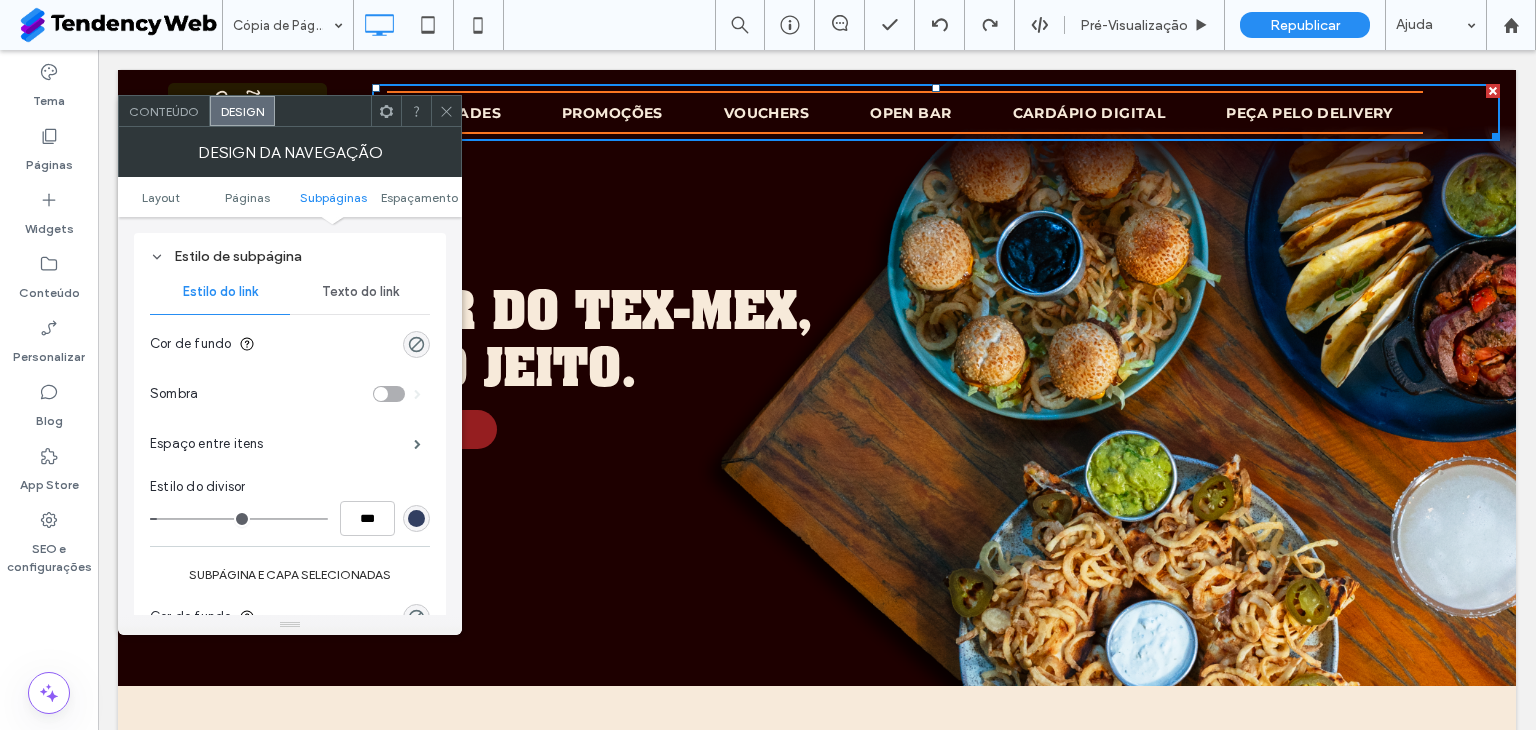 type on "*" 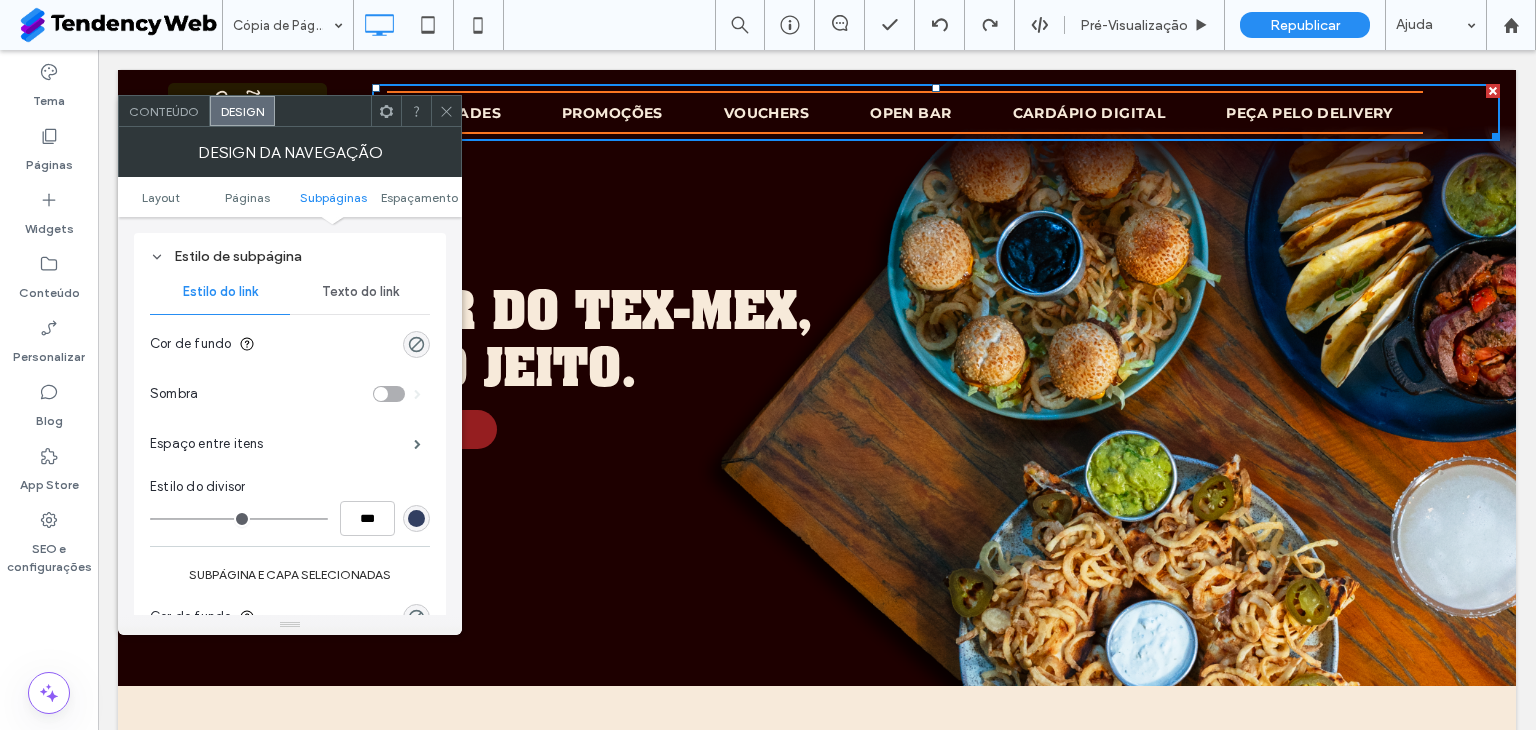 drag, startPoint x: 164, startPoint y: 533, endPoint x: 132, endPoint y: 534, distance: 32.01562 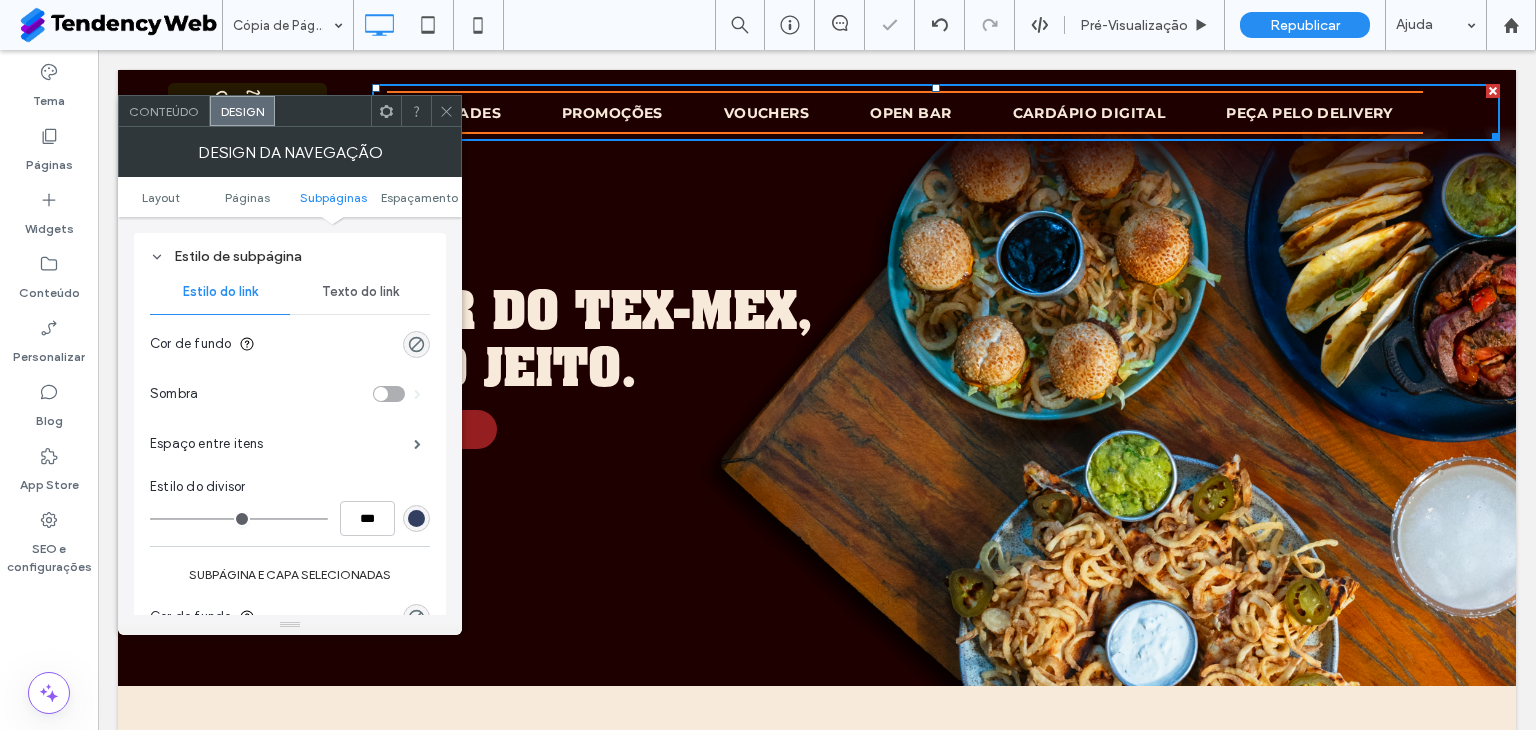click on "Texto do link" at bounding box center [360, 292] 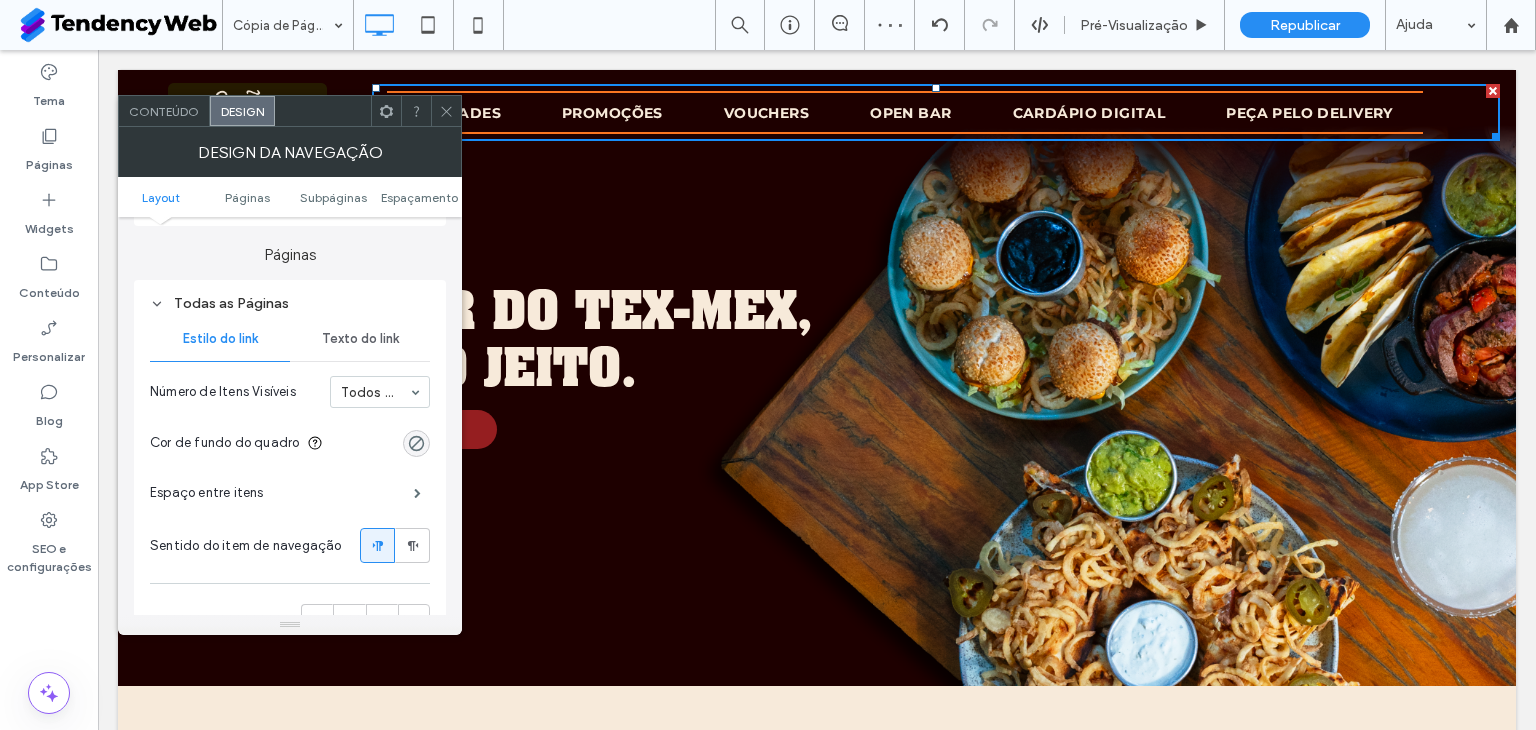 scroll, scrollTop: 500, scrollLeft: 0, axis: vertical 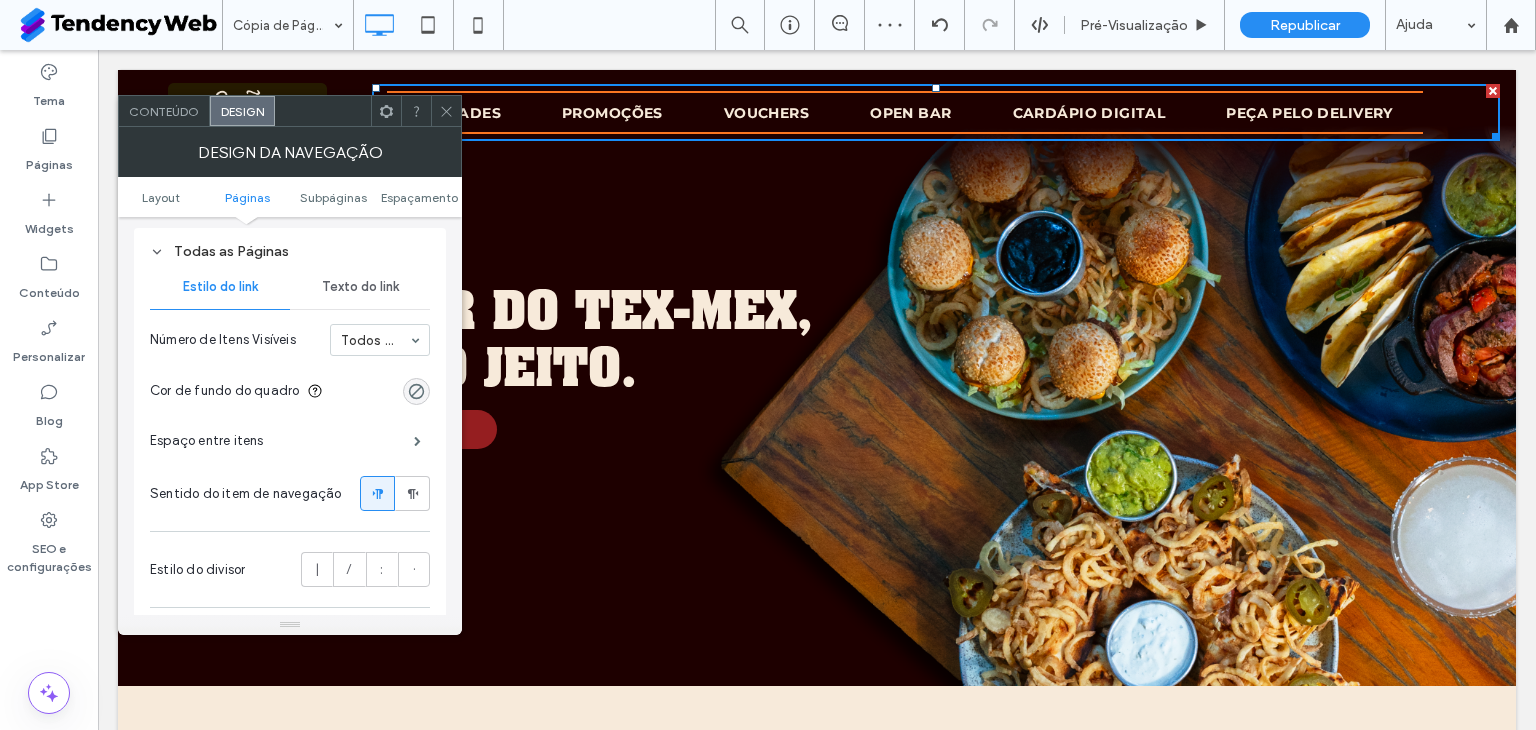 click on "Estilo do link" at bounding box center (220, 287) 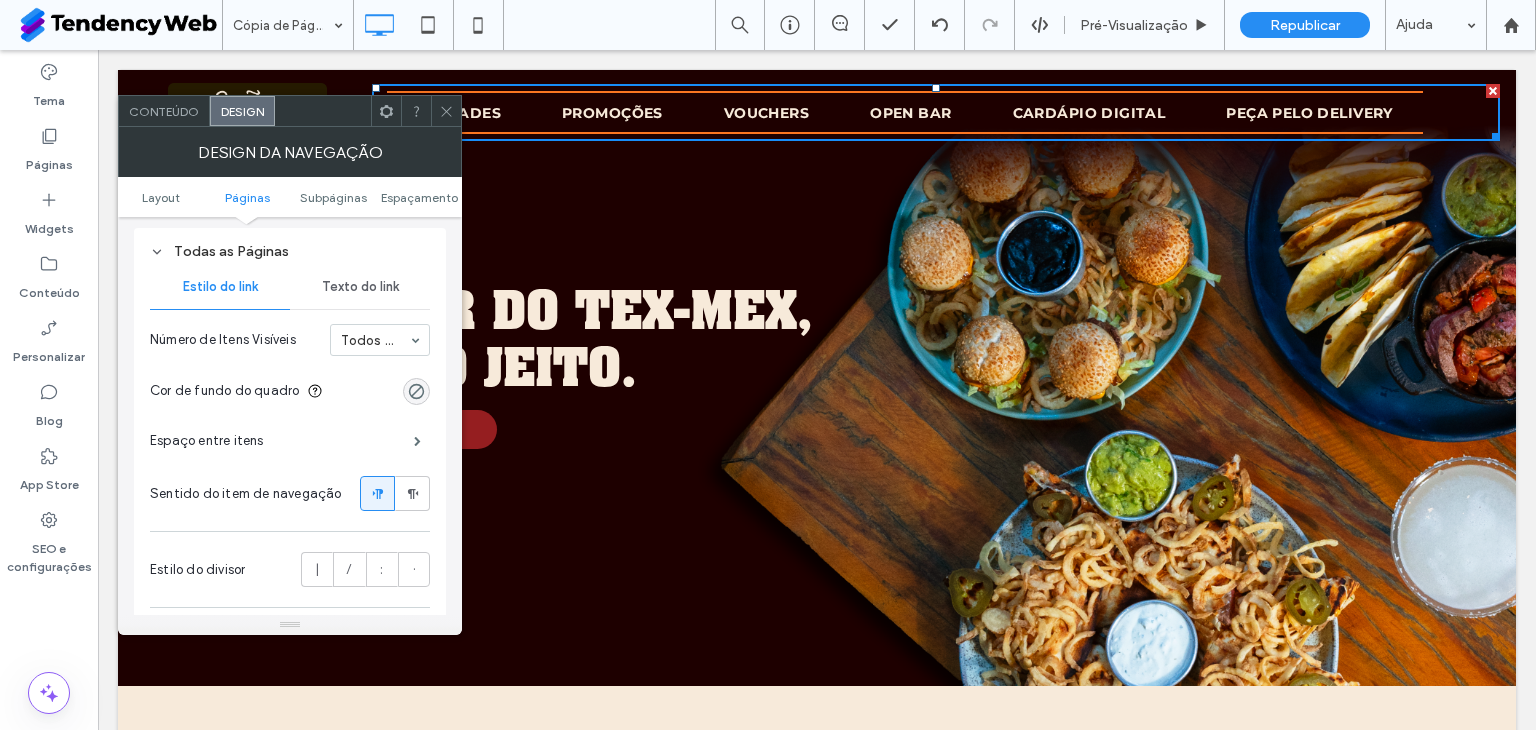 click 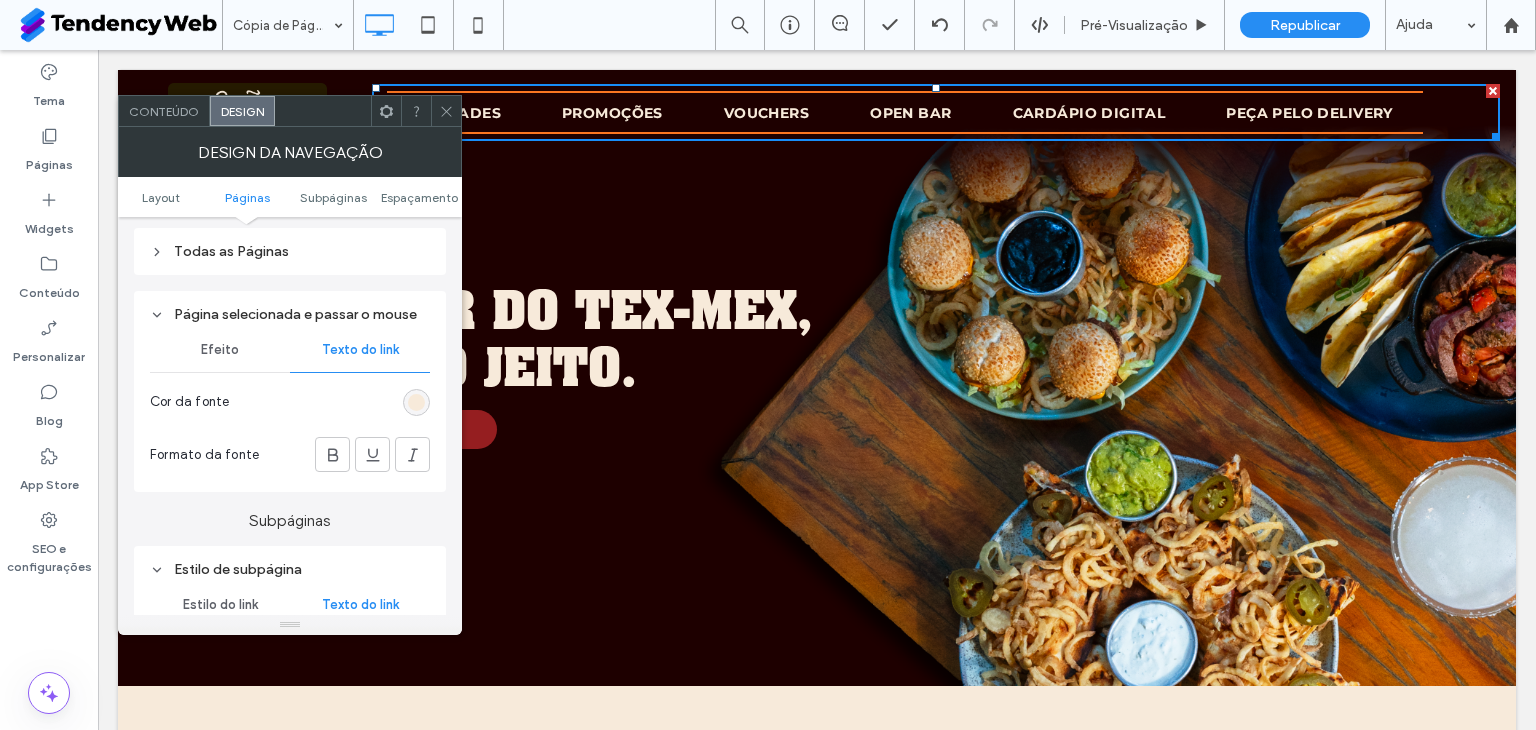 click on "Página selecionada e passar o mouse" at bounding box center (290, 314) 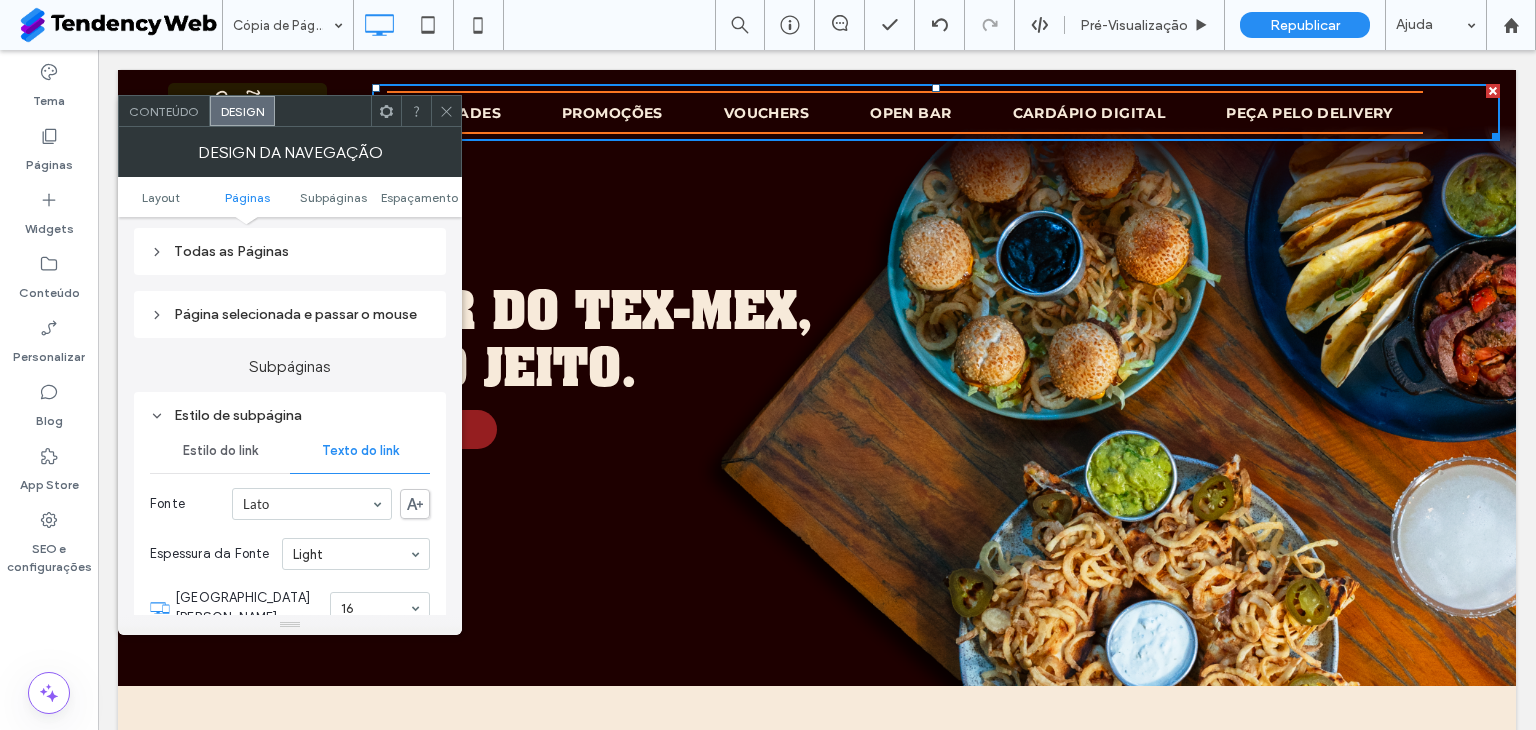 click on "Estilo de subpágina" at bounding box center (290, 415) 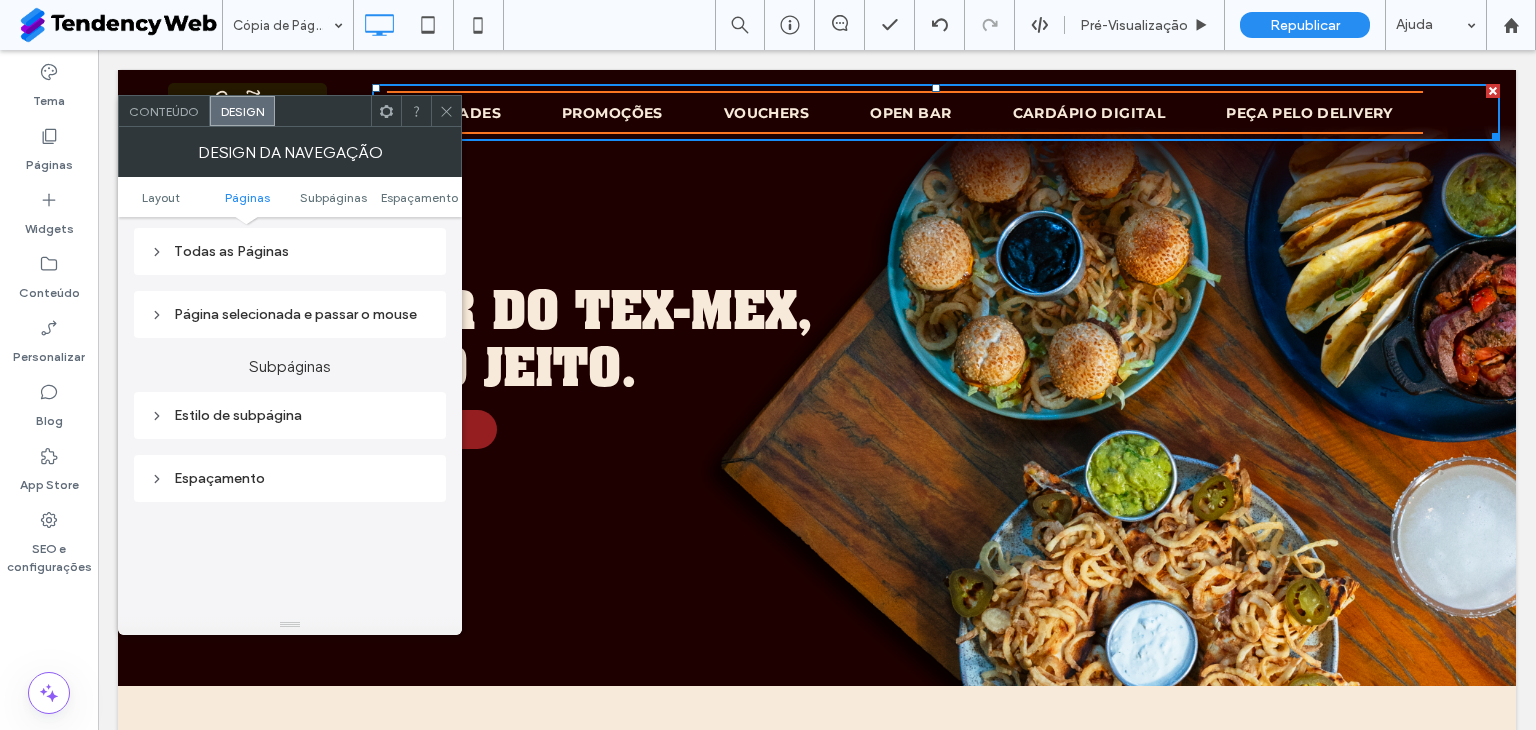scroll, scrollTop: 666, scrollLeft: 0, axis: vertical 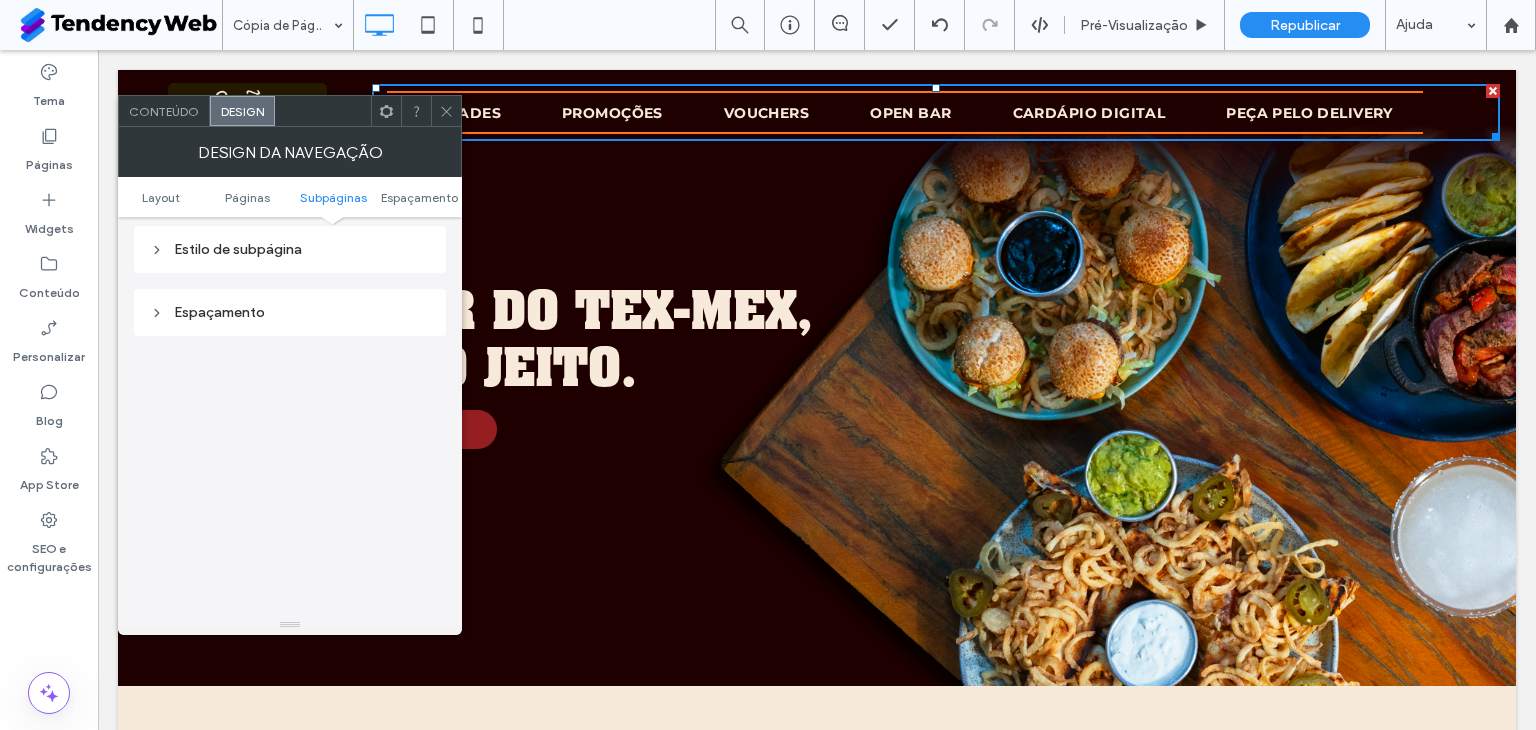 click on "Espaçamento" at bounding box center (290, 312) 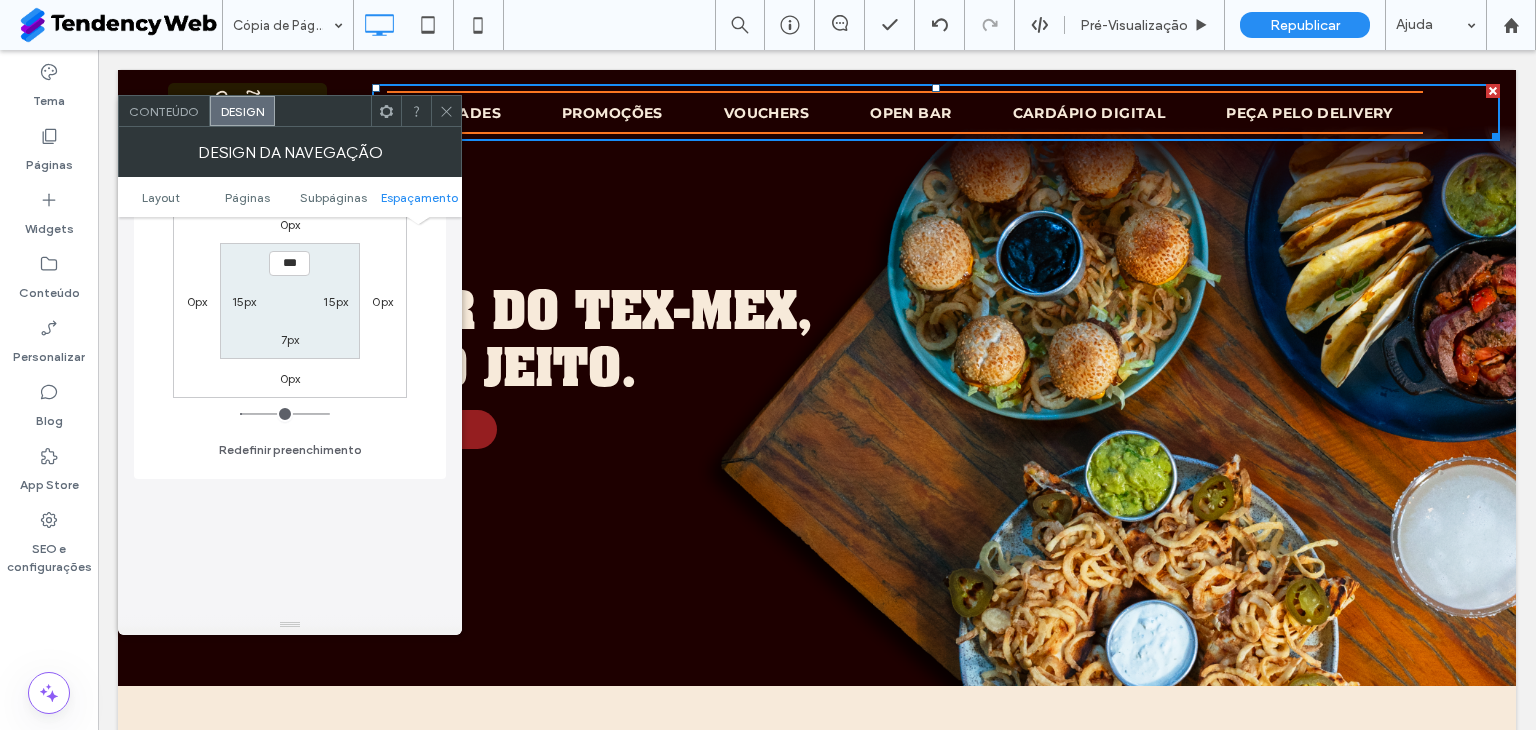 scroll, scrollTop: 833, scrollLeft: 0, axis: vertical 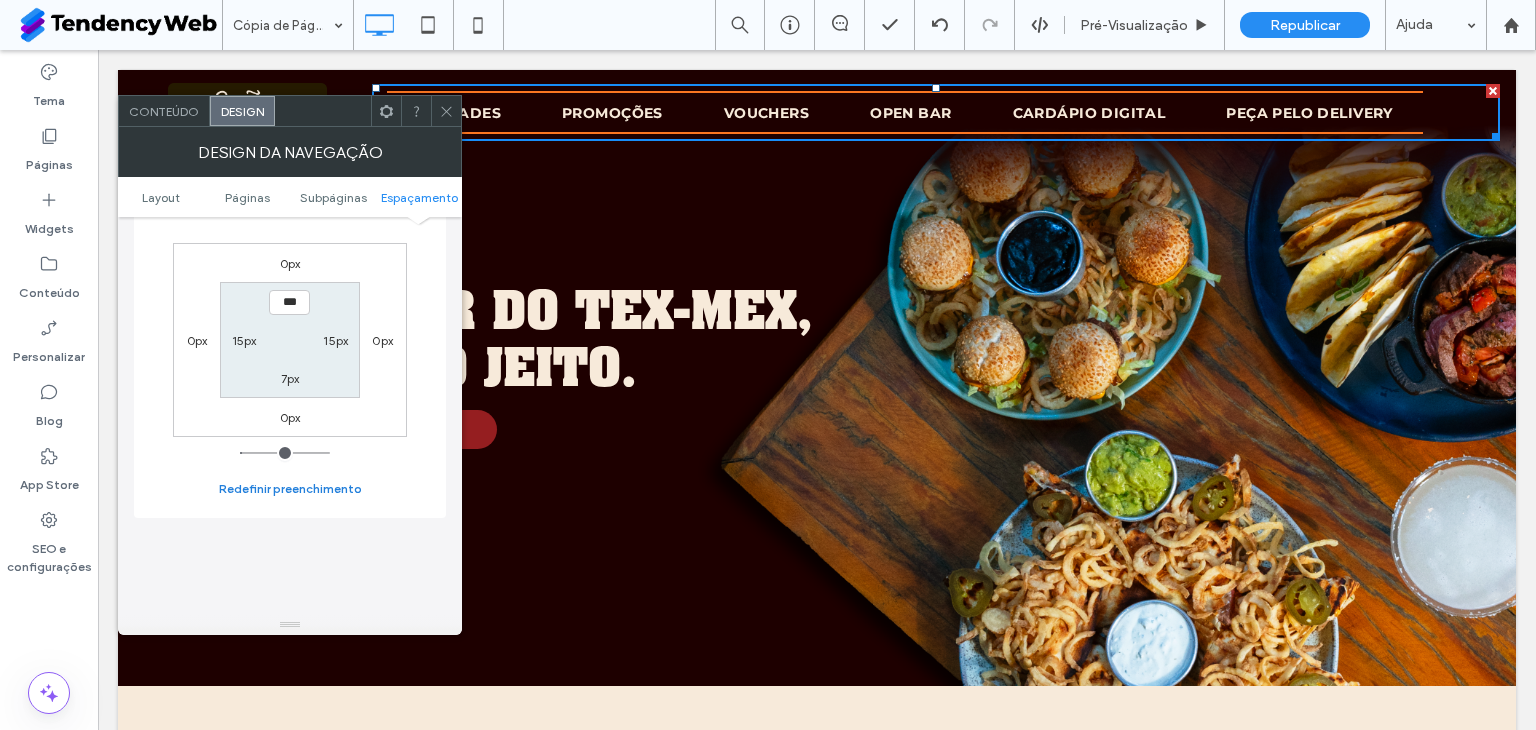click on "Redefinir preenchimento" at bounding box center (290, 489) 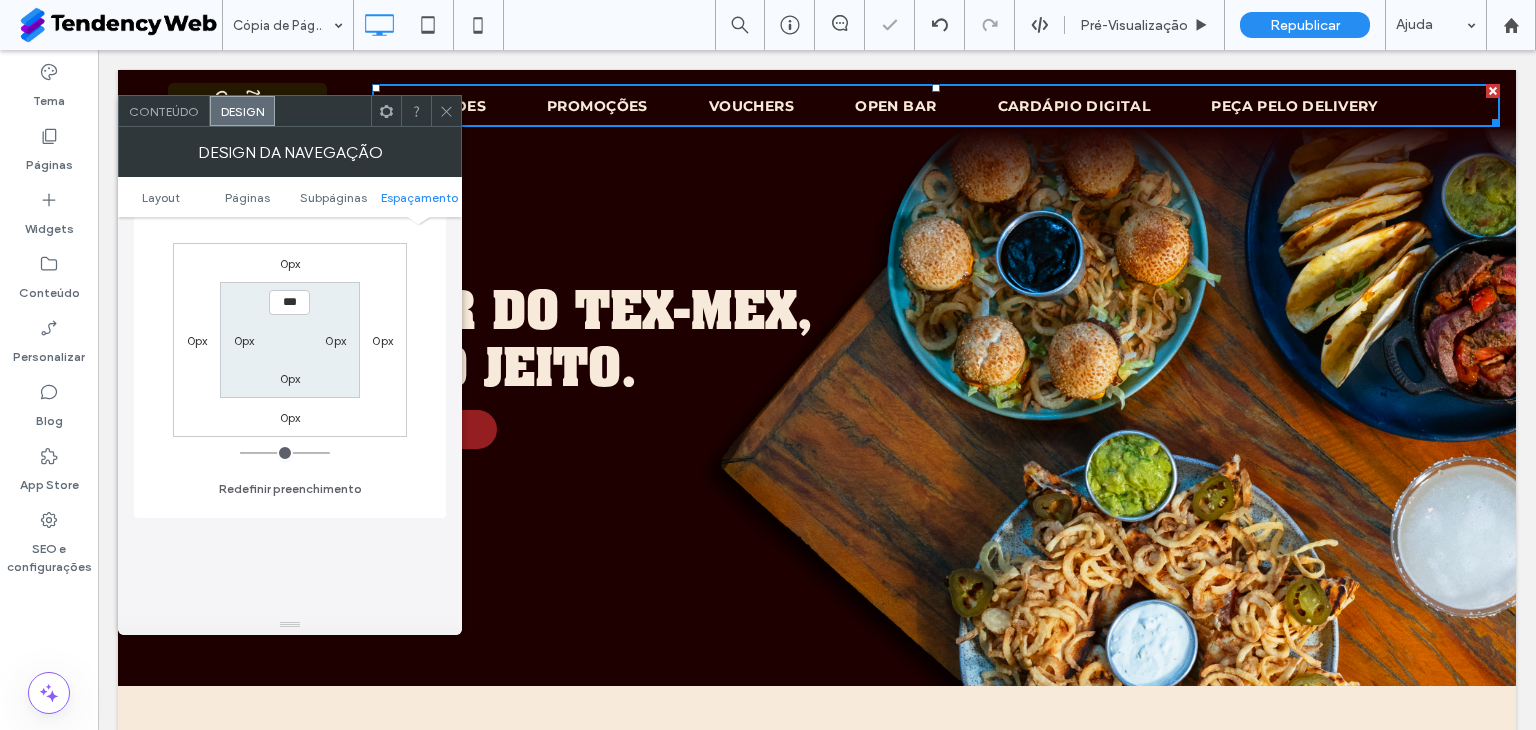 click 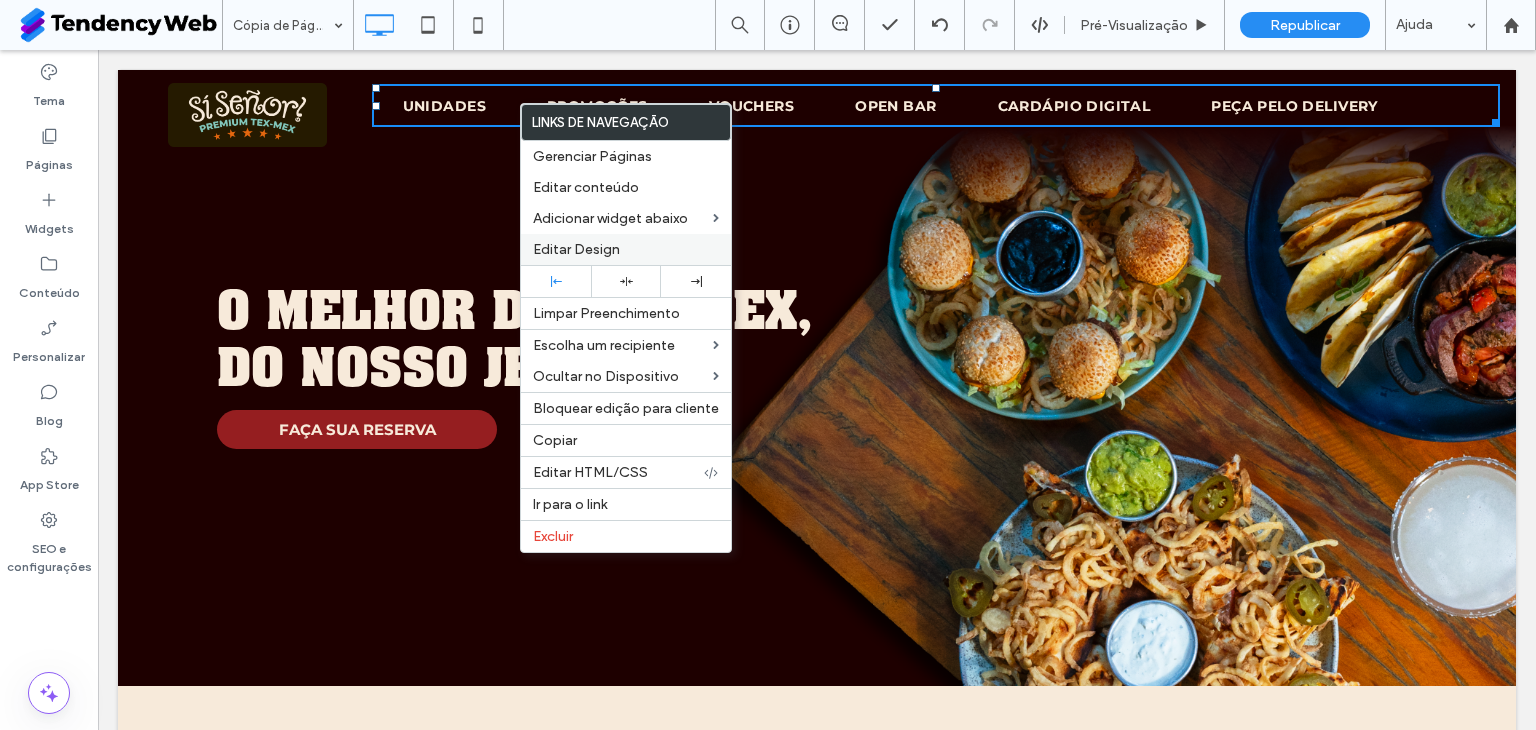 click on "Editar Design" at bounding box center (576, 249) 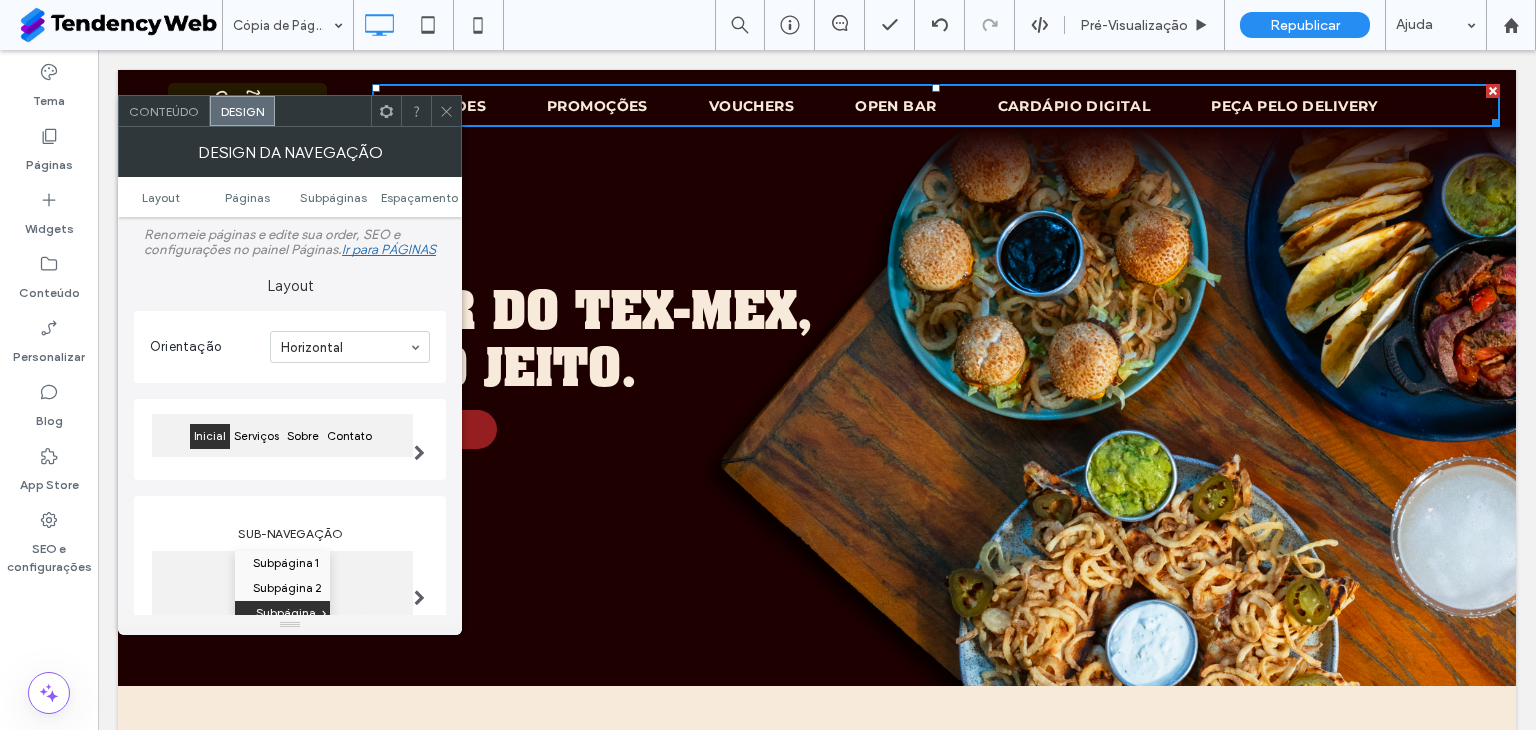 click on "Conteúdo" at bounding box center (164, 111) 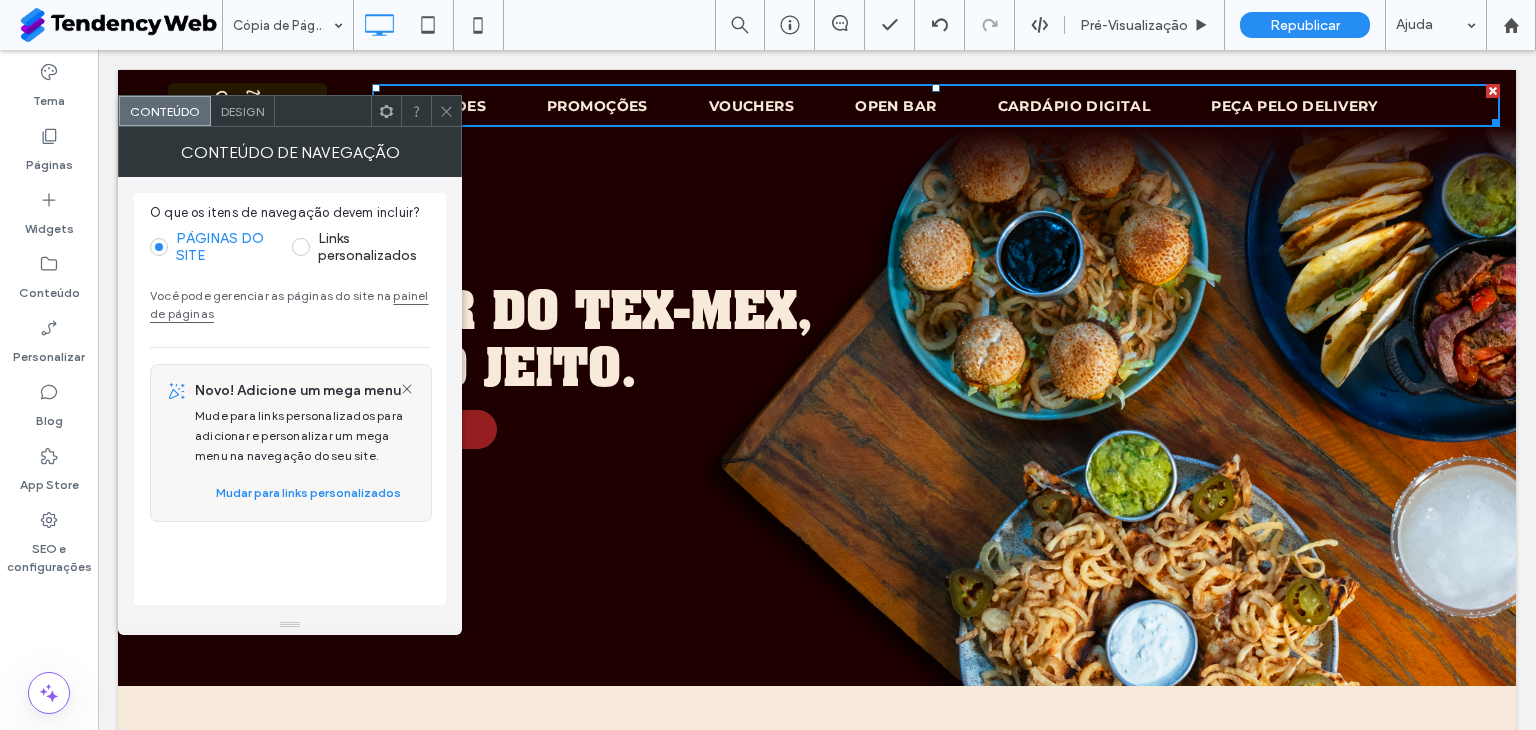 click 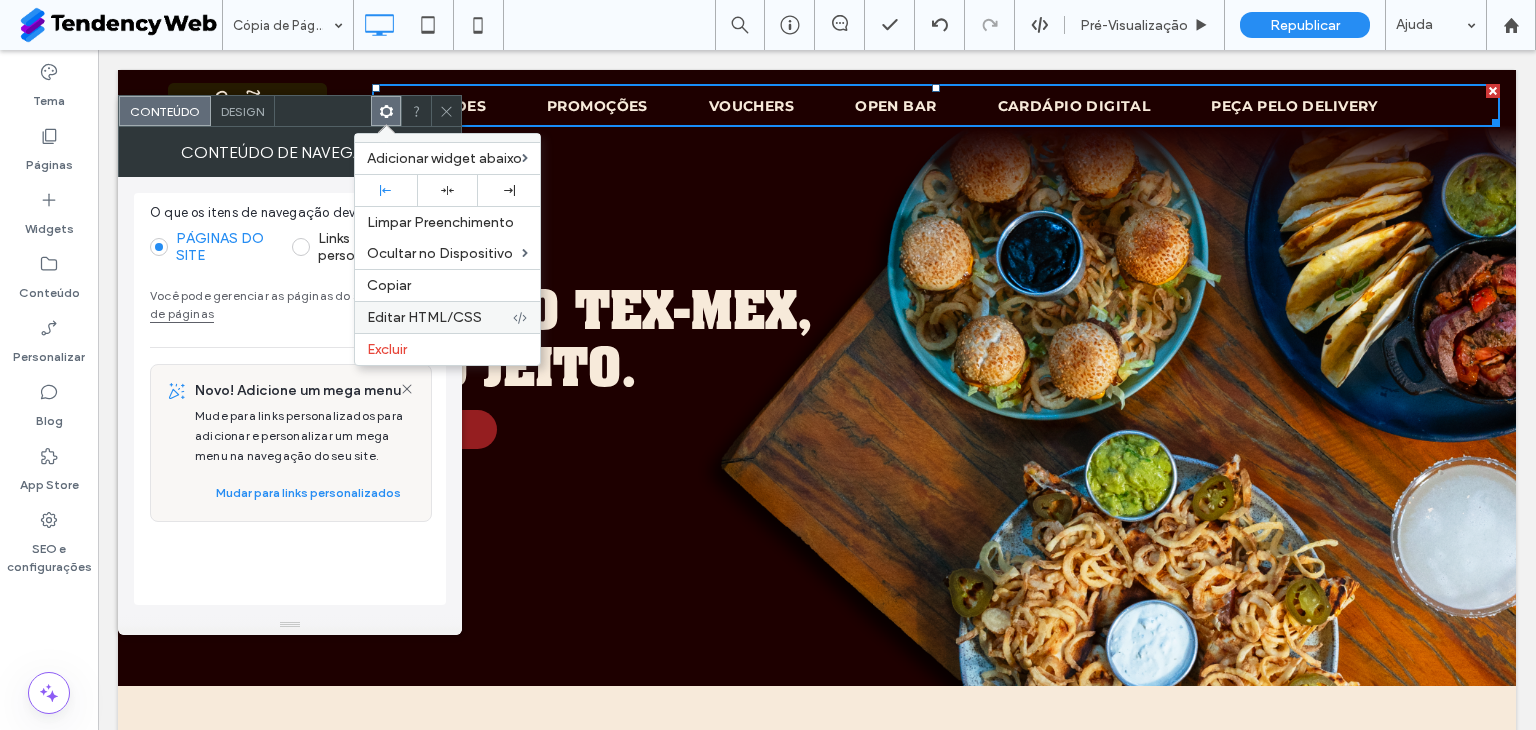 click on "Editar HTML/CSS" at bounding box center [447, 317] 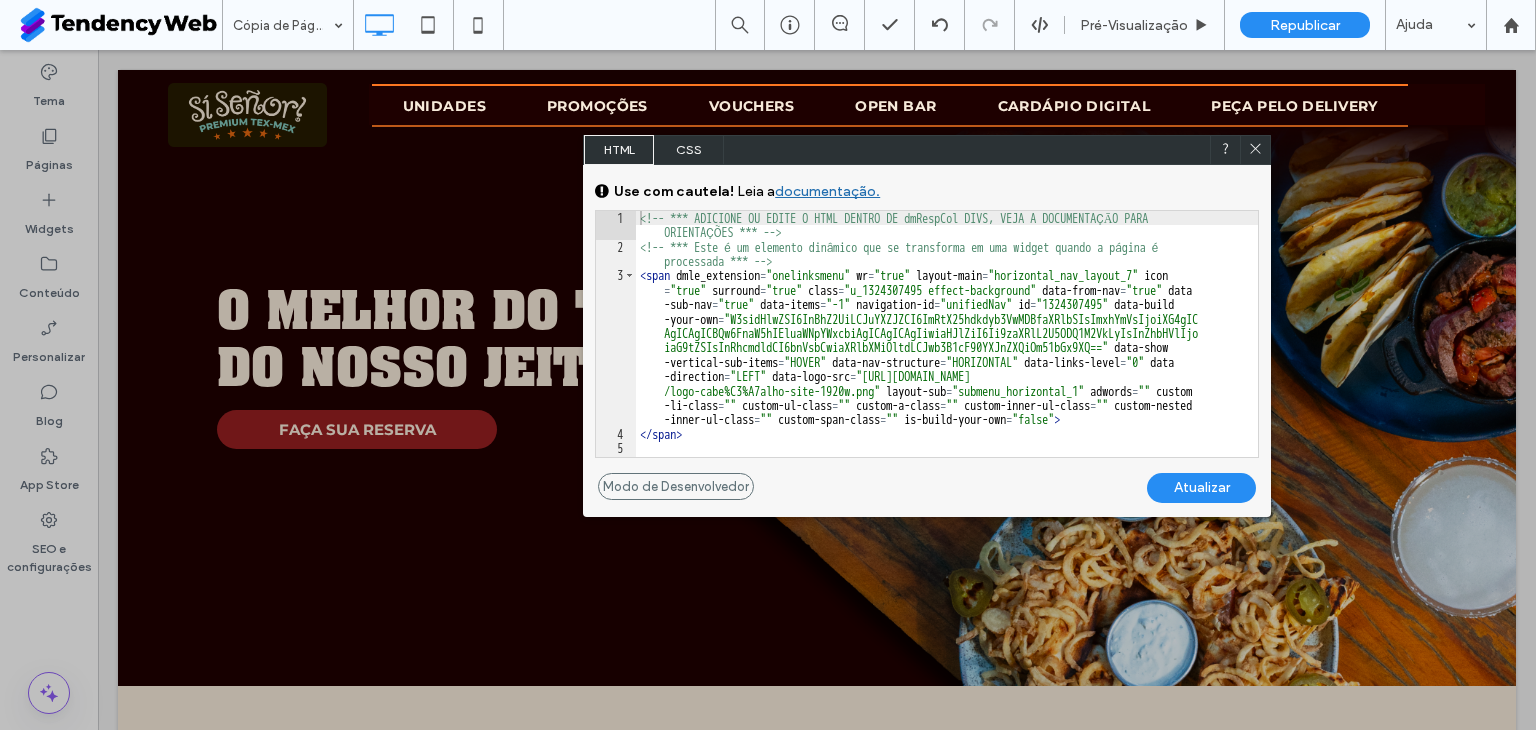 click on "CSS" at bounding box center (689, 150) 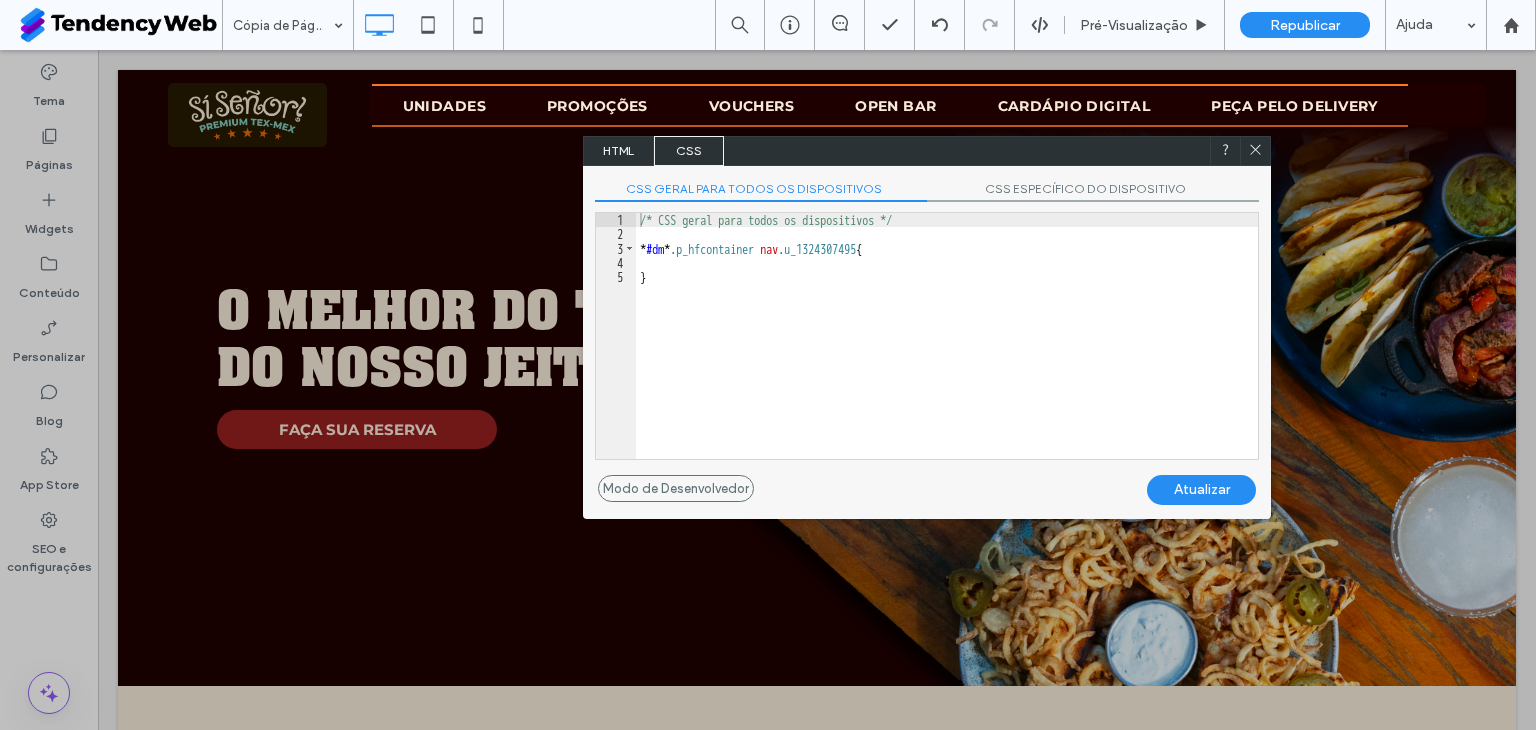 click 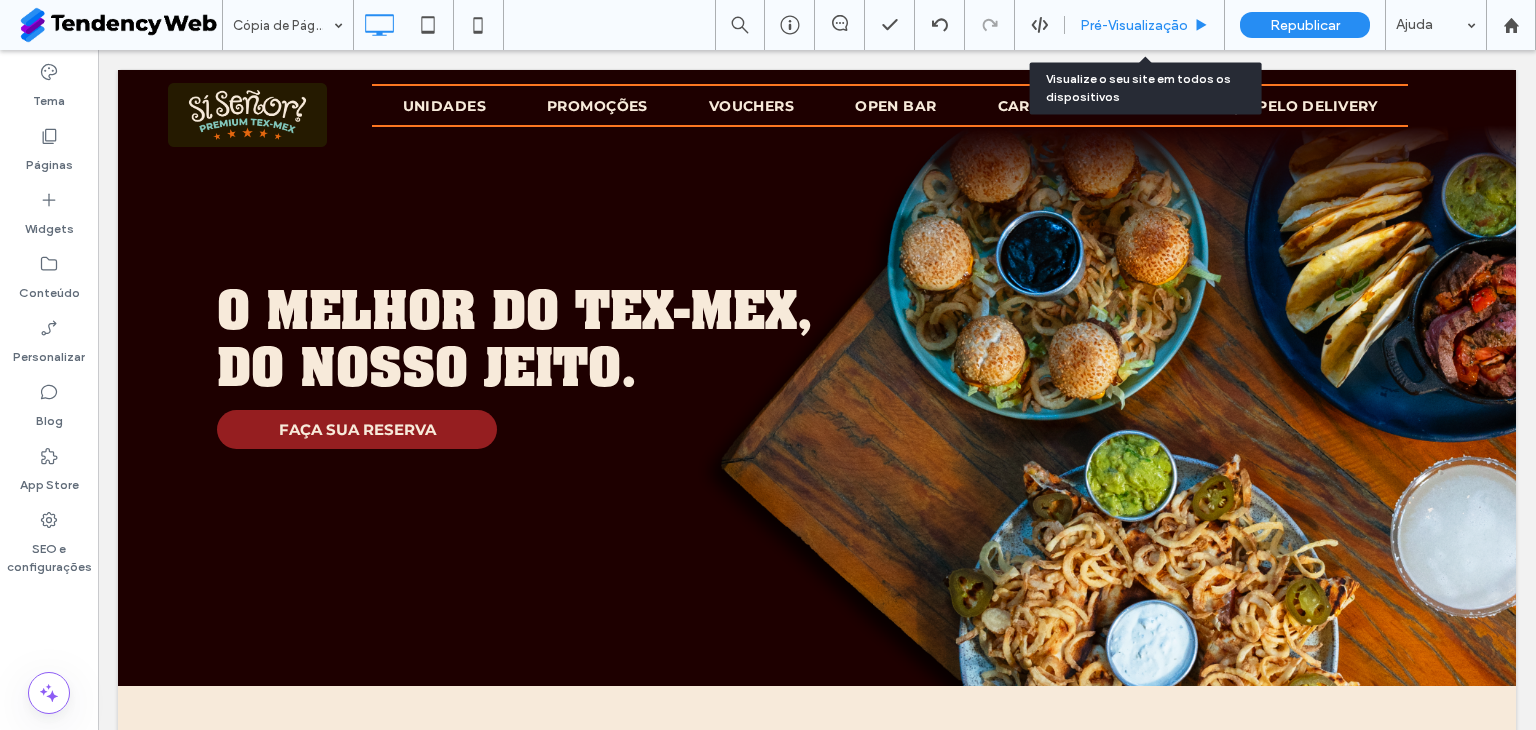 click on "Pré-Visualizaçāo" at bounding box center [1134, 25] 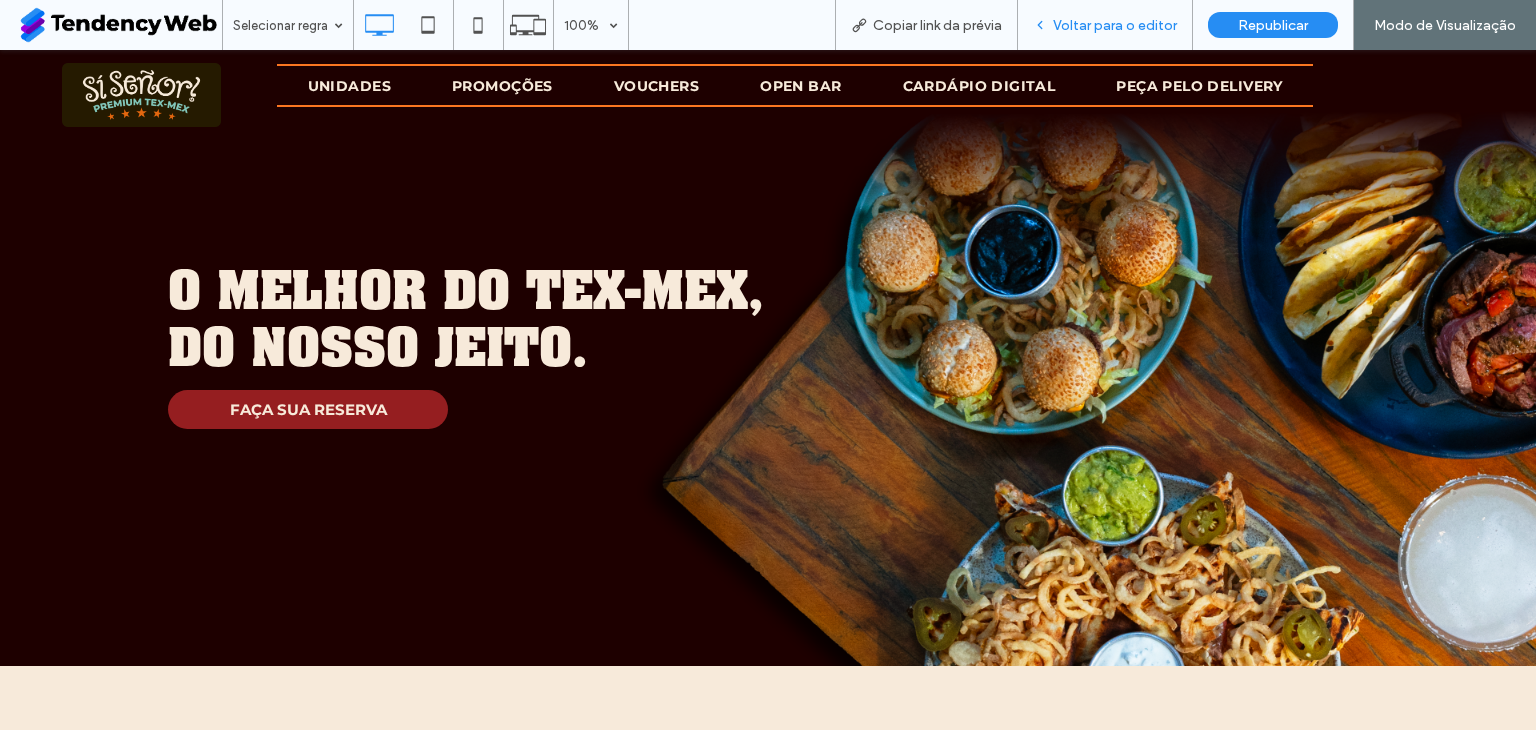 click on "Voltar para o editor" at bounding box center [1115, 25] 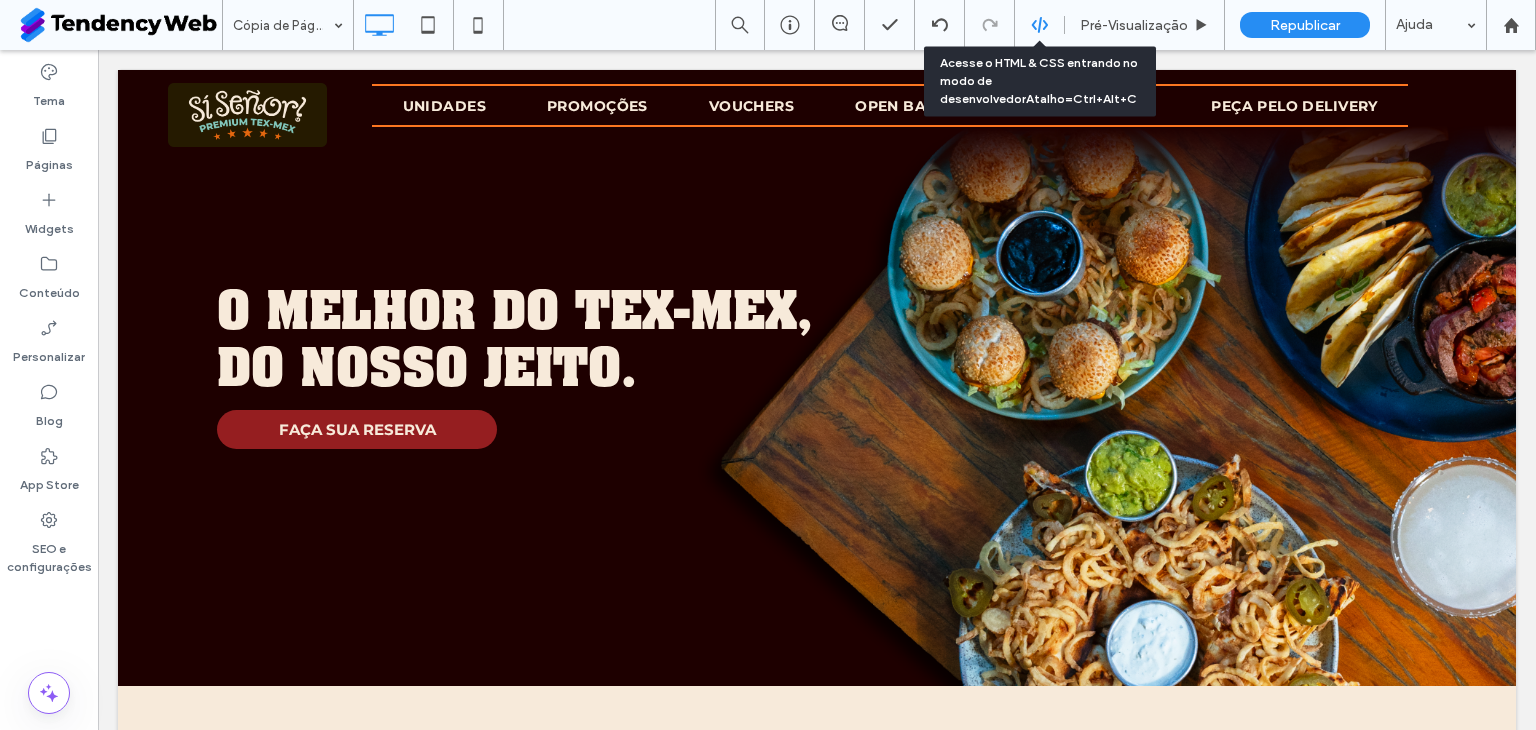 click 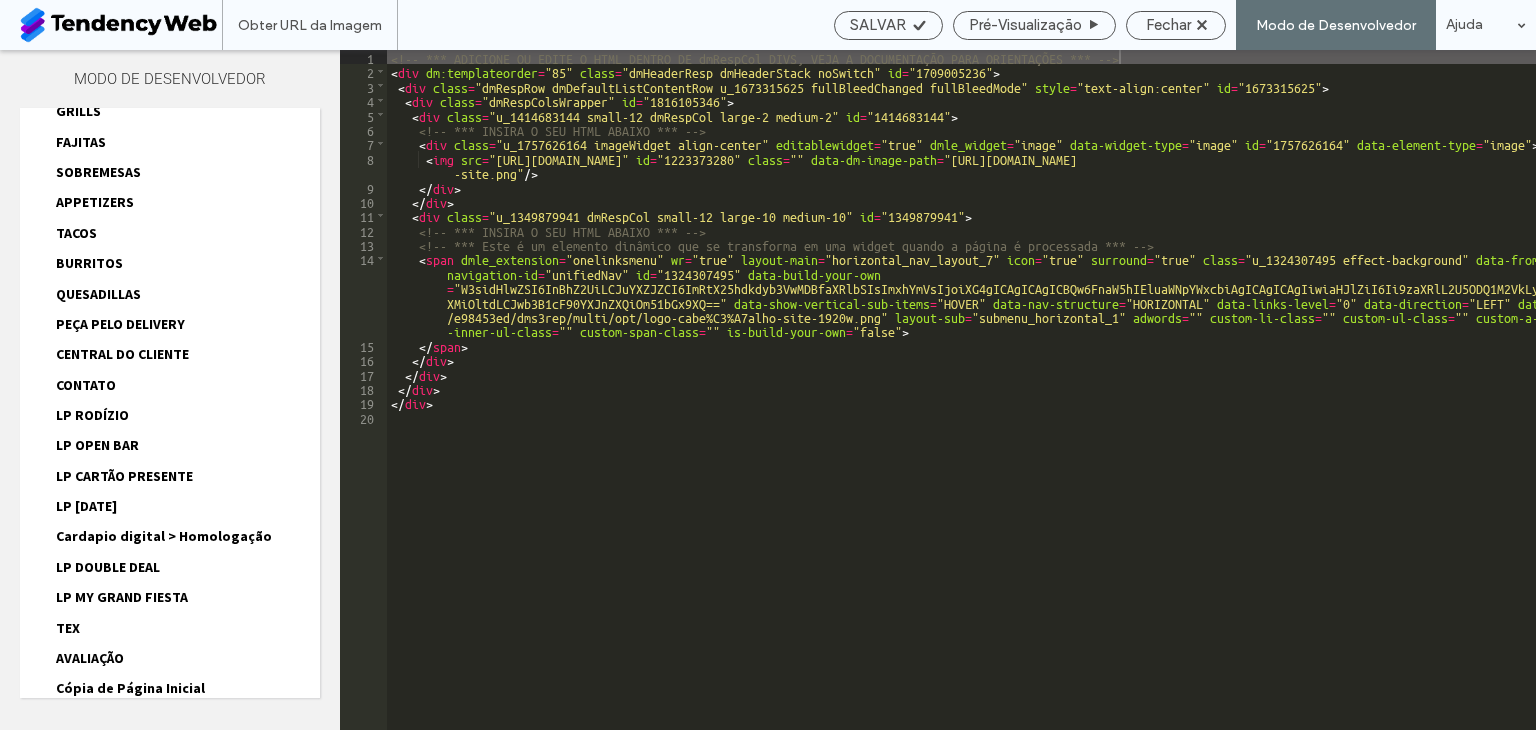 scroll, scrollTop: 758, scrollLeft: 0, axis: vertical 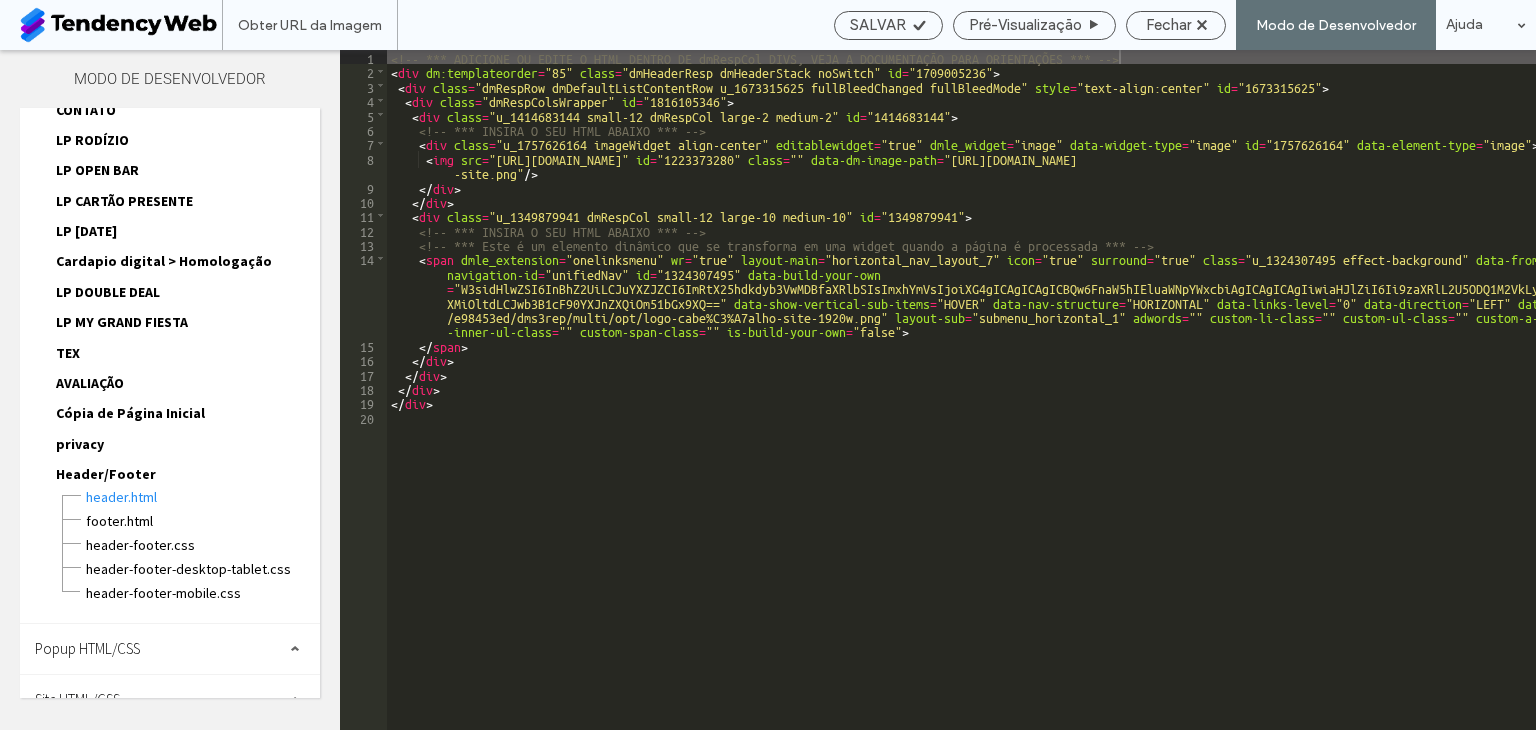 click on "Site HTML/CSS" at bounding box center [77, 699] 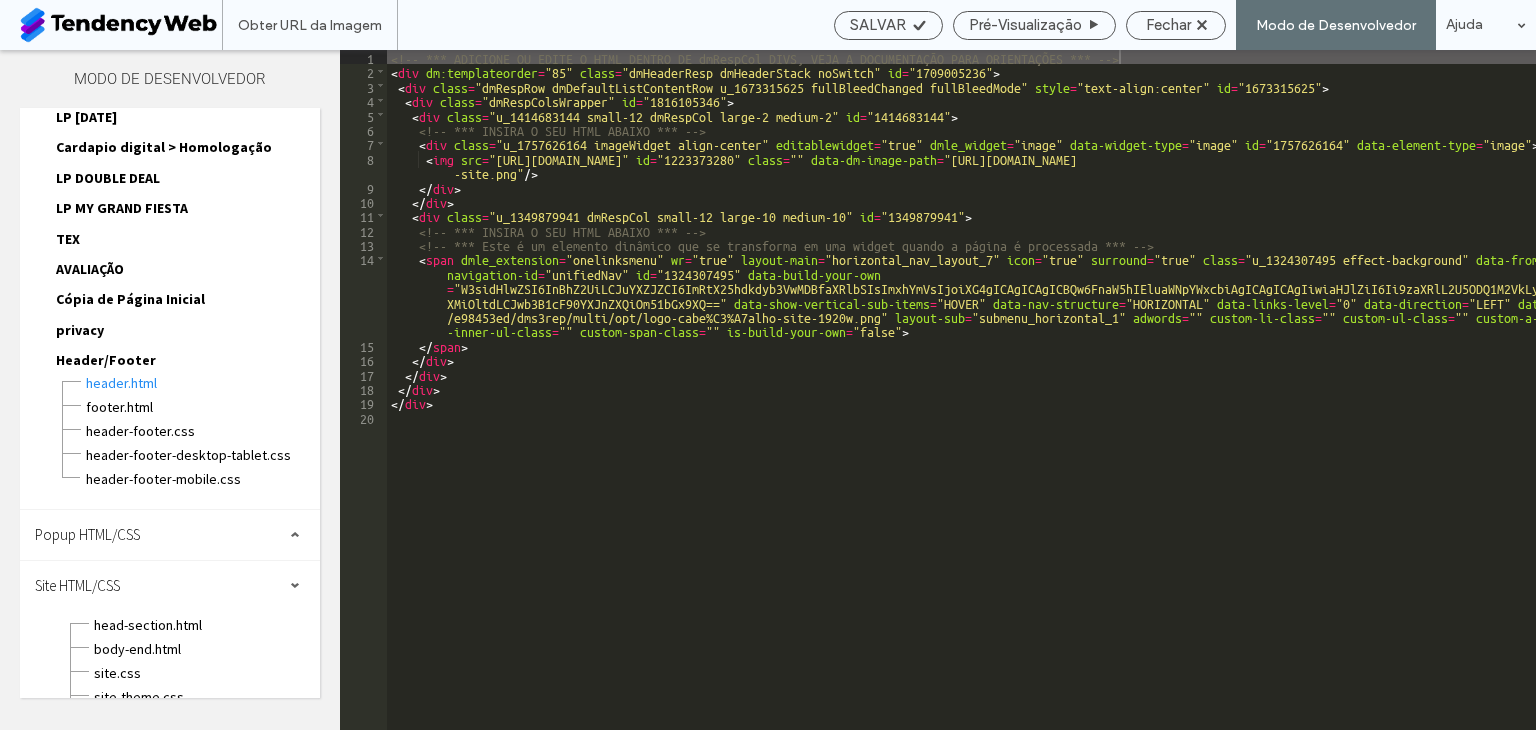 scroll, scrollTop: 912, scrollLeft: 0, axis: vertical 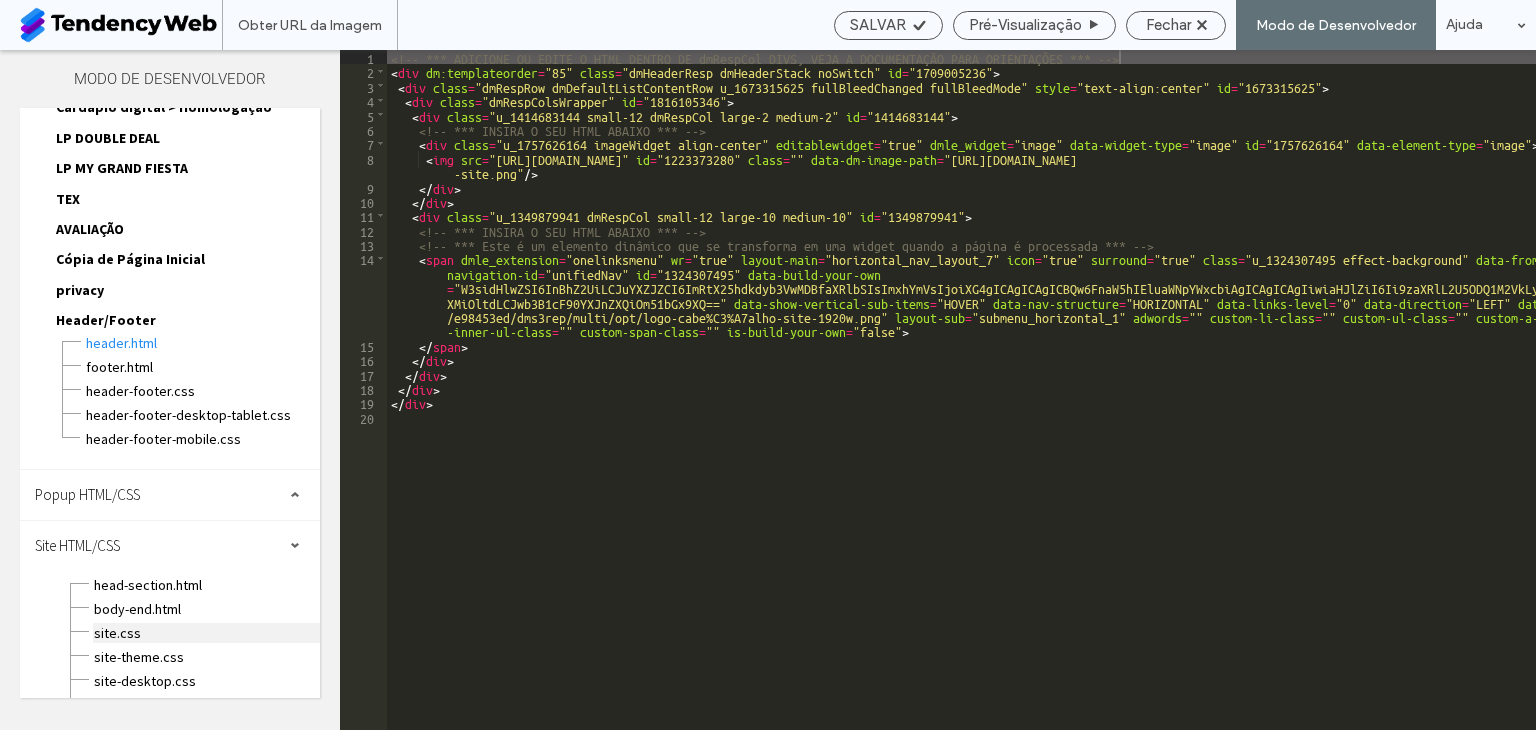 click on "site.css" at bounding box center (206, 633) 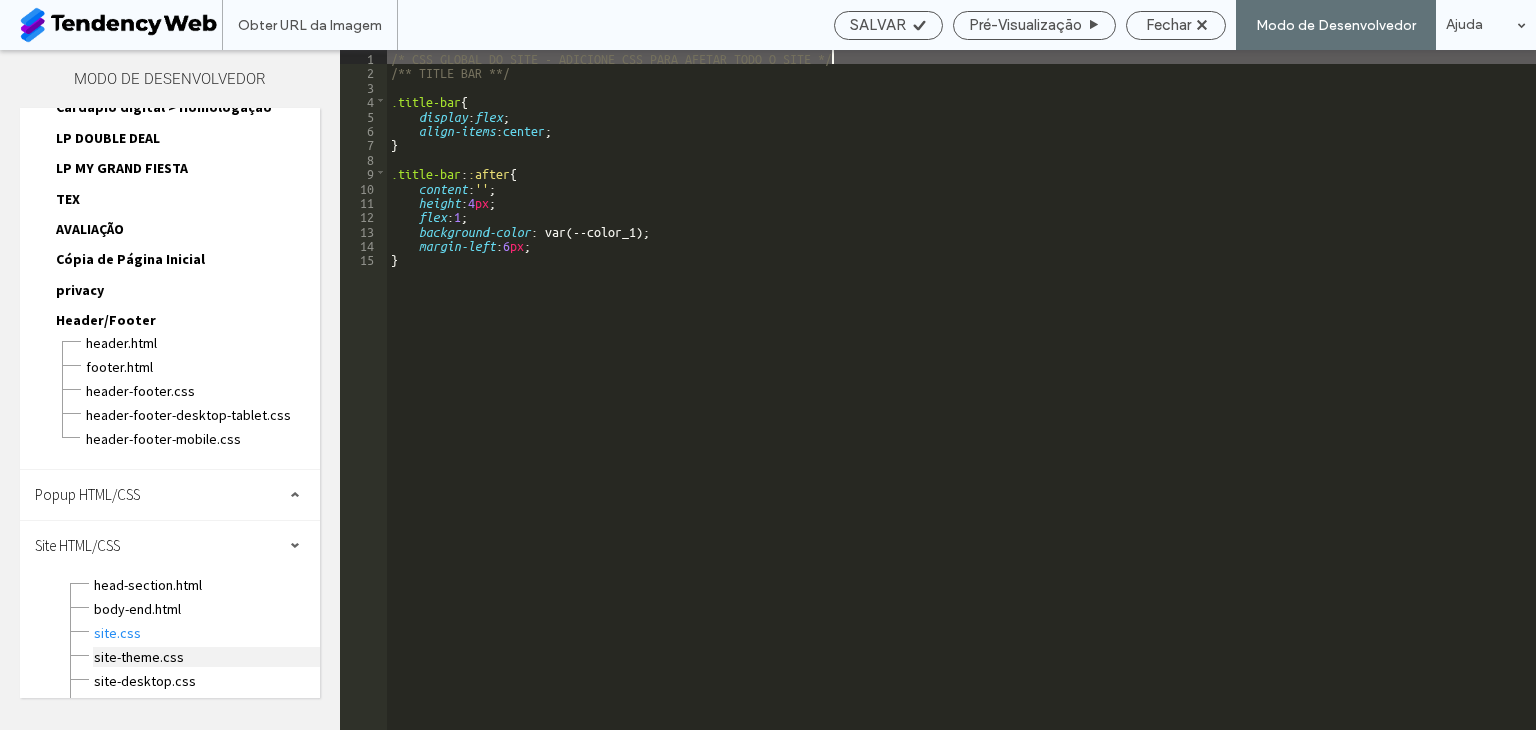 click on "site-theme.css" at bounding box center (206, 657) 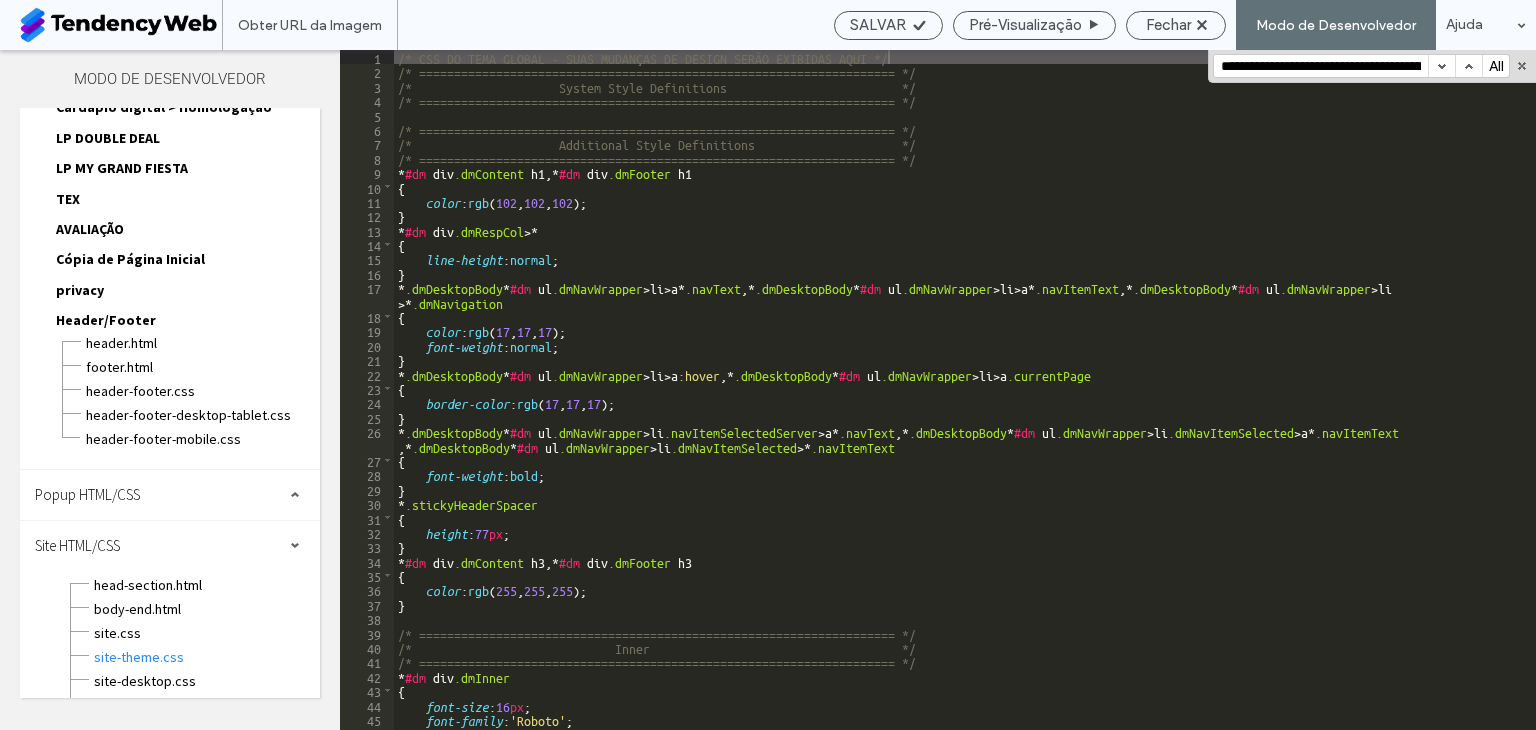 scroll, scrollTop: 0, scrollLeft: 270, axis: horizontal 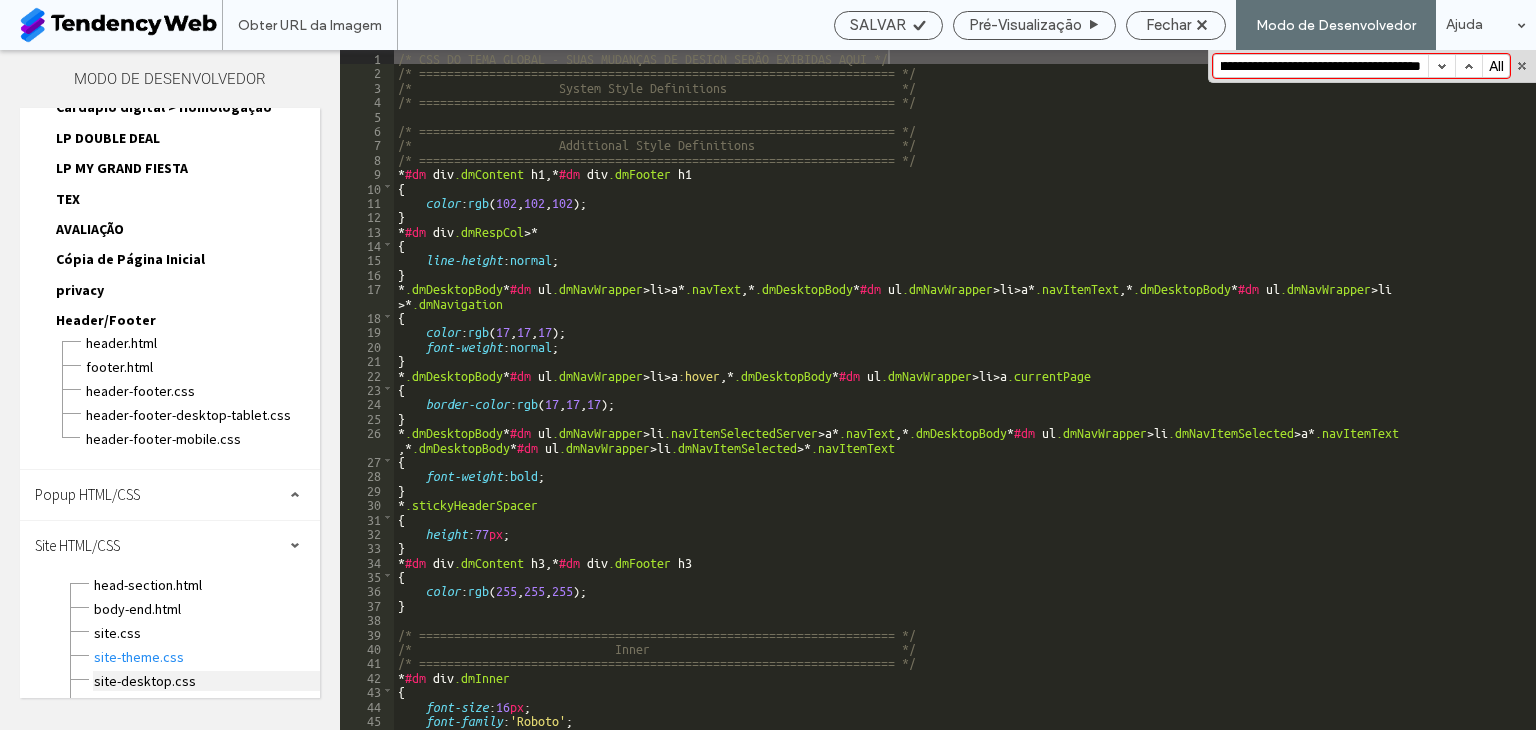 type on "**********" 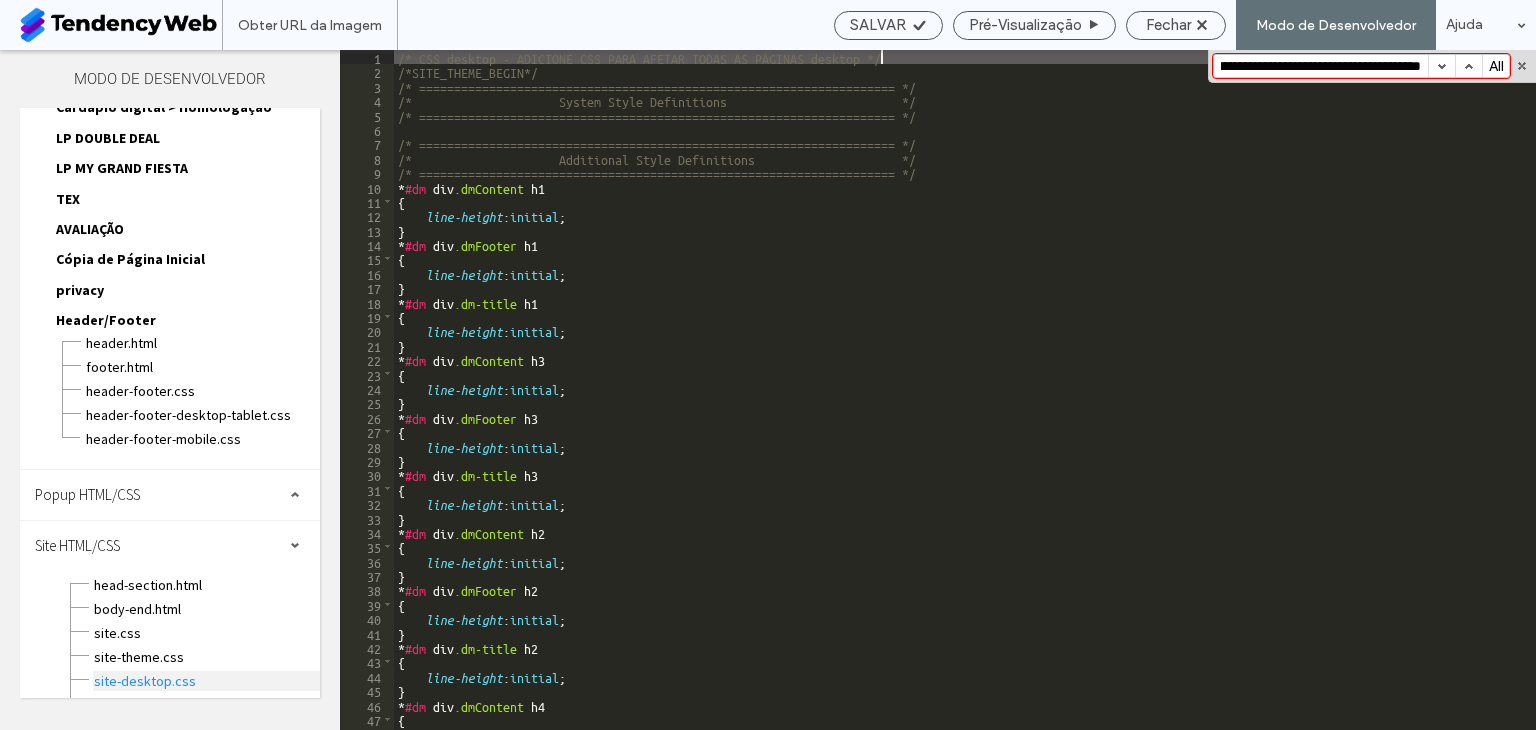 scroll, scrollTop: 0, scrollLeft: 0, axis: both 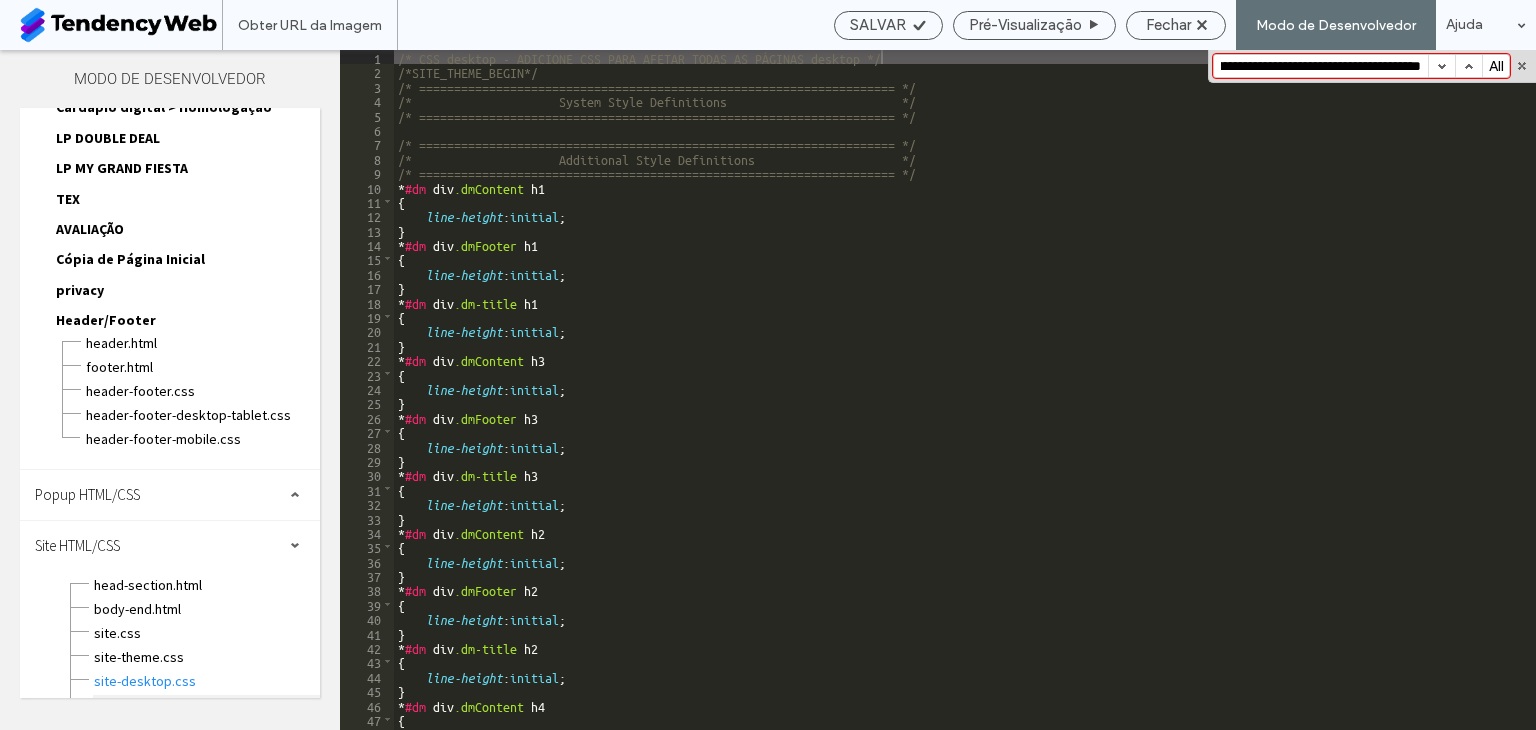 click on "site-mobile.css" at bounding box center (206, 705) 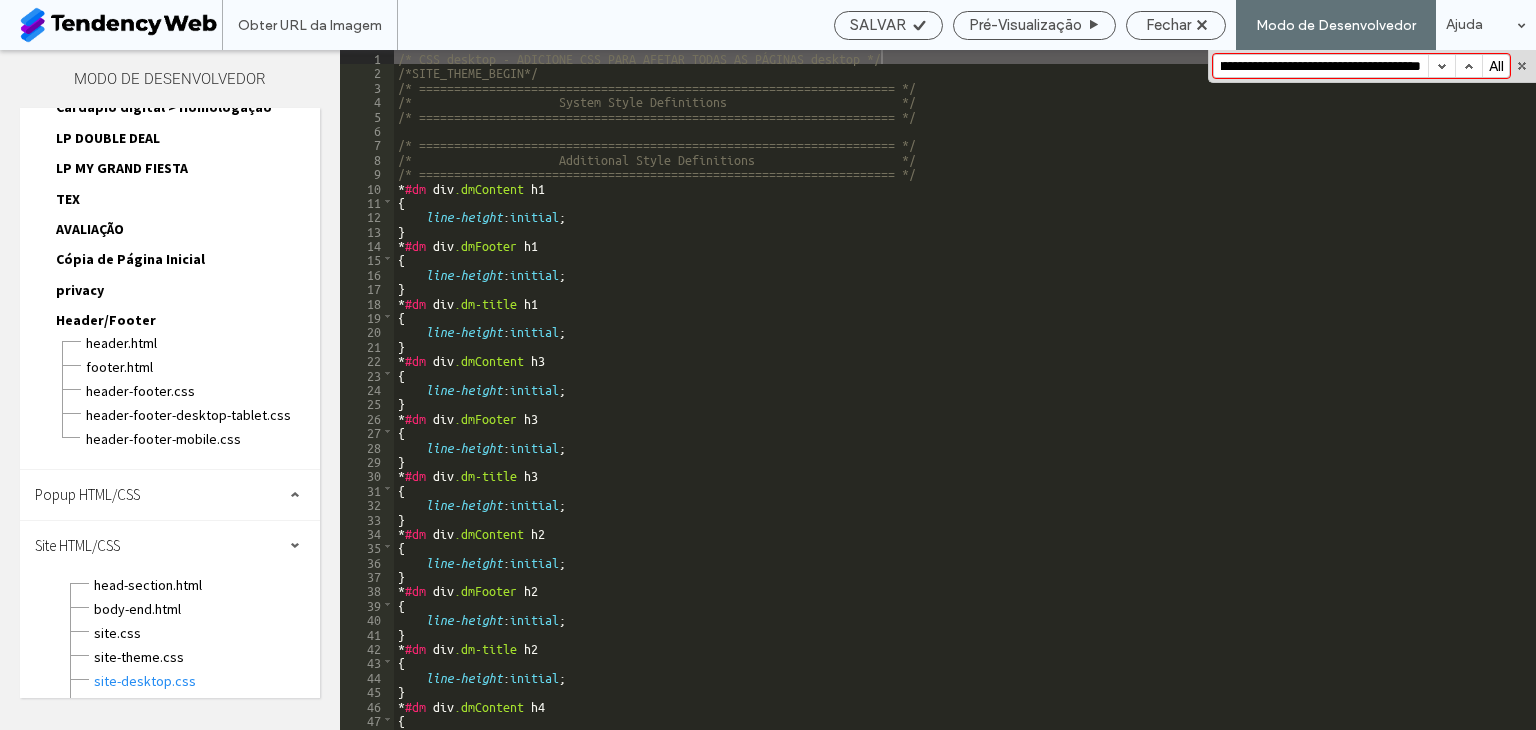 scroll, scrollTop: 0, scrollLeft: 0, axis: both 